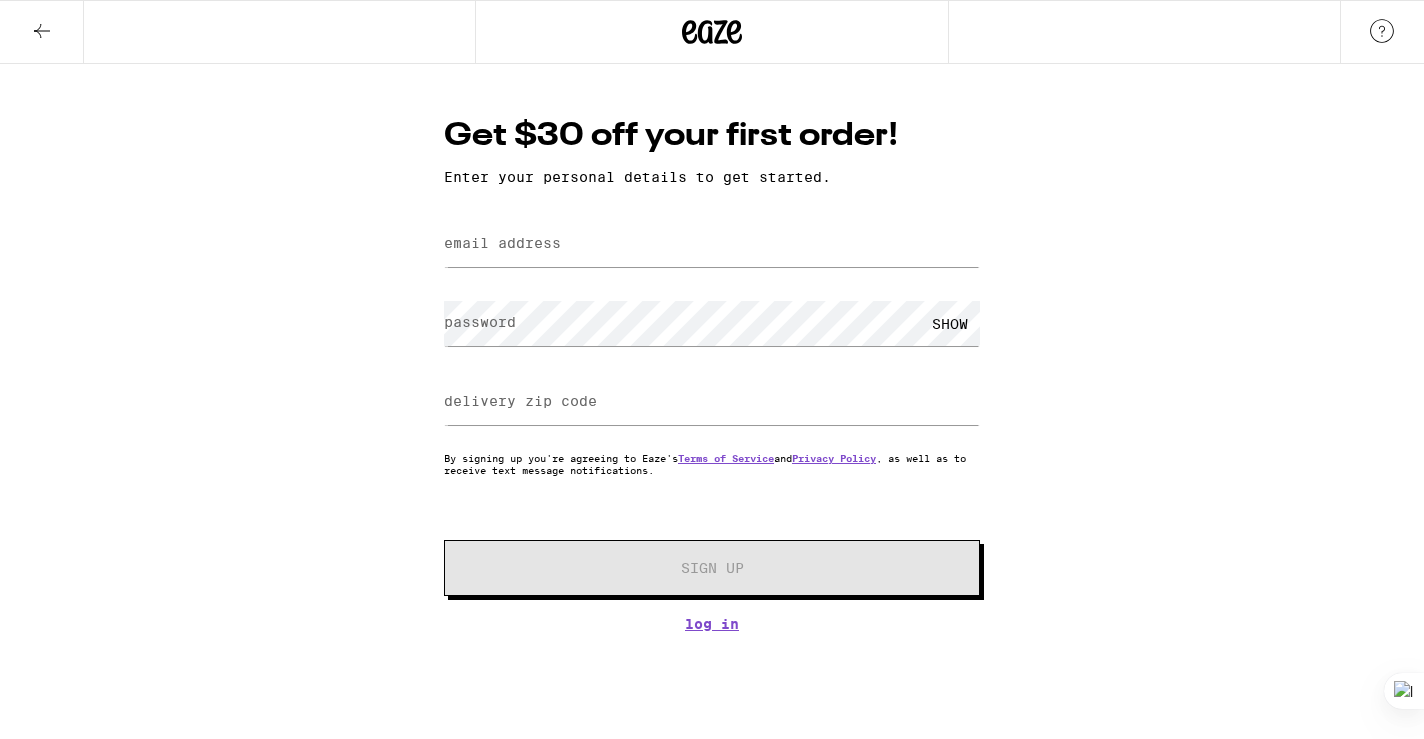 scroll, scrollTop: 0, scrollLeft: 0, axis: both 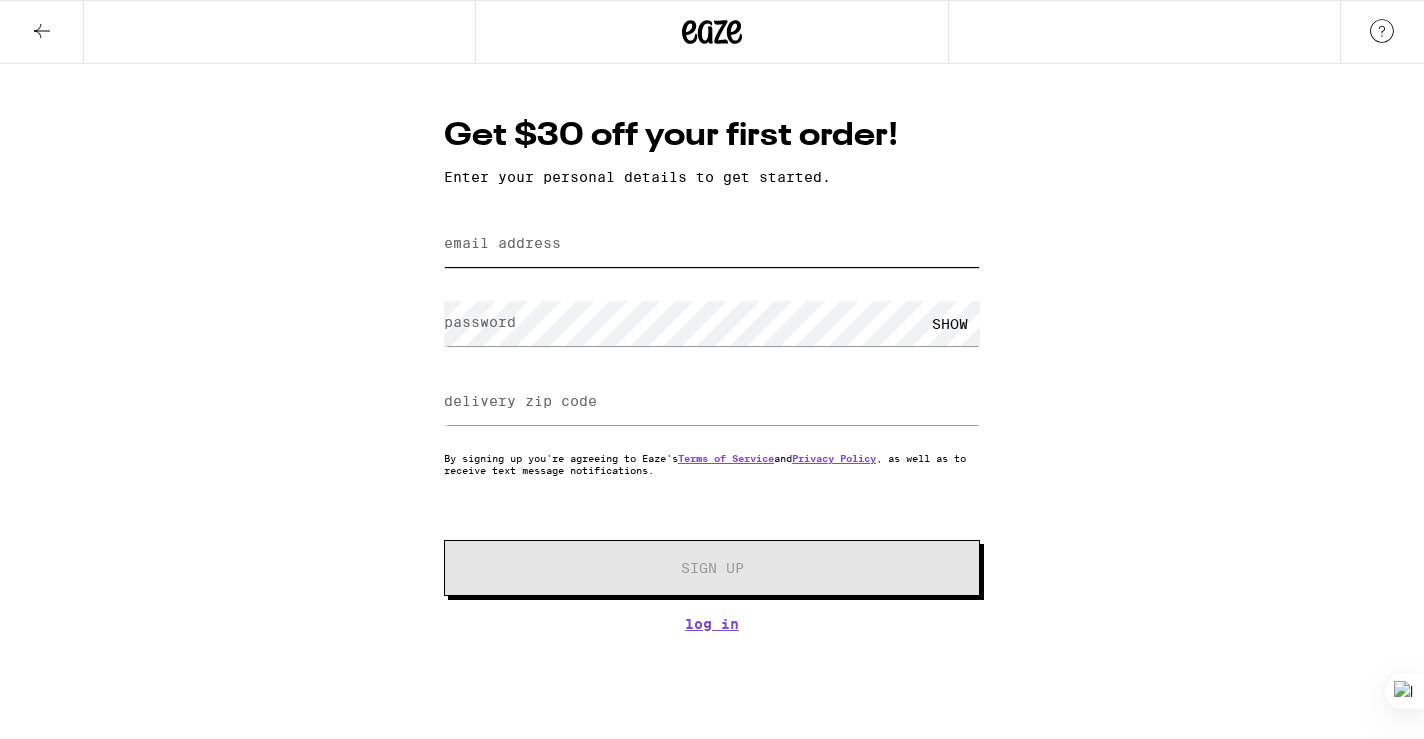 click on "email address" at bounding box center (712, 244) 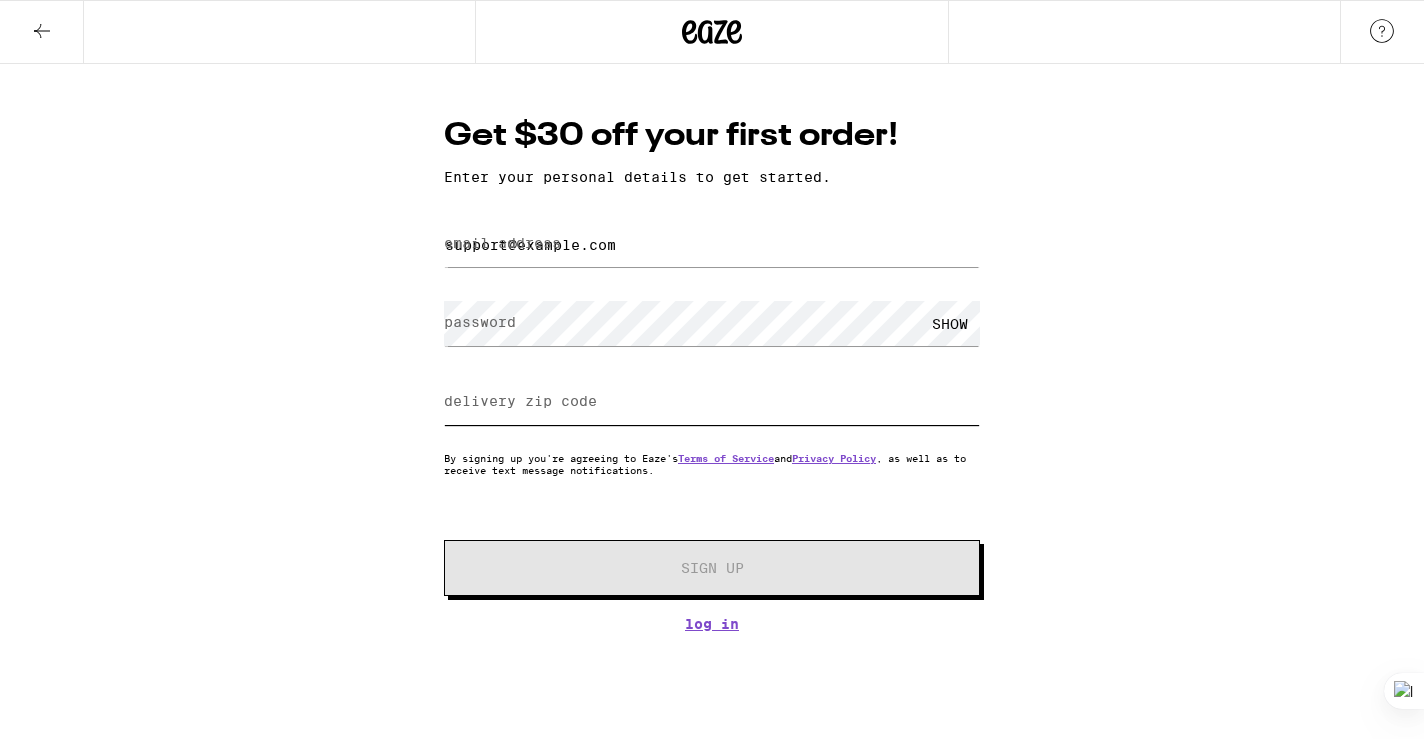type on "[POSTAL_CODE]" 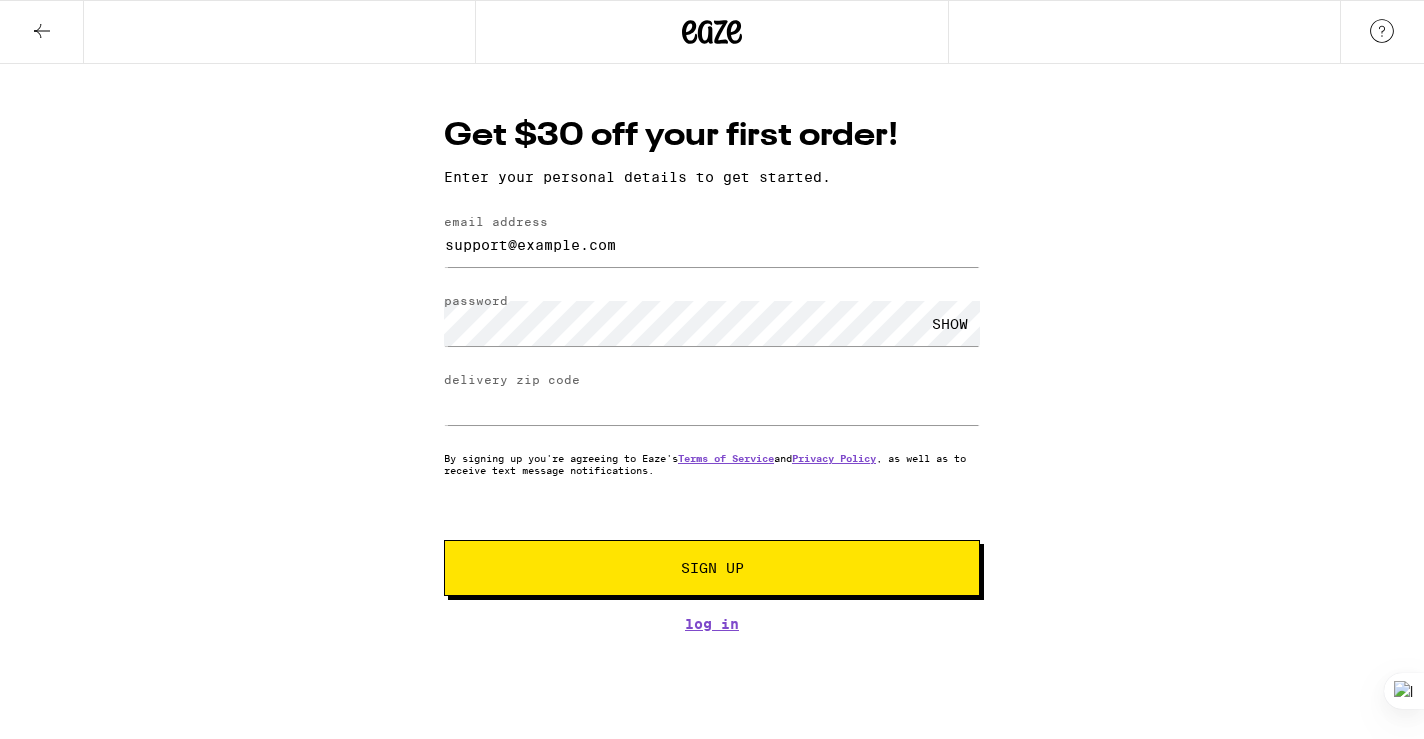 click on "Get $30 off your first order! Enter your personal details to get started. email address Taleshabyrd@yahoo.com password SHOW delivery zip code 91306 By signing up you're agreeing to Eaze's  Terms of Service  and  Privacy Policy , as well as to receive text message notifications. Sign Up Log In" at bounding box center [712, 348] 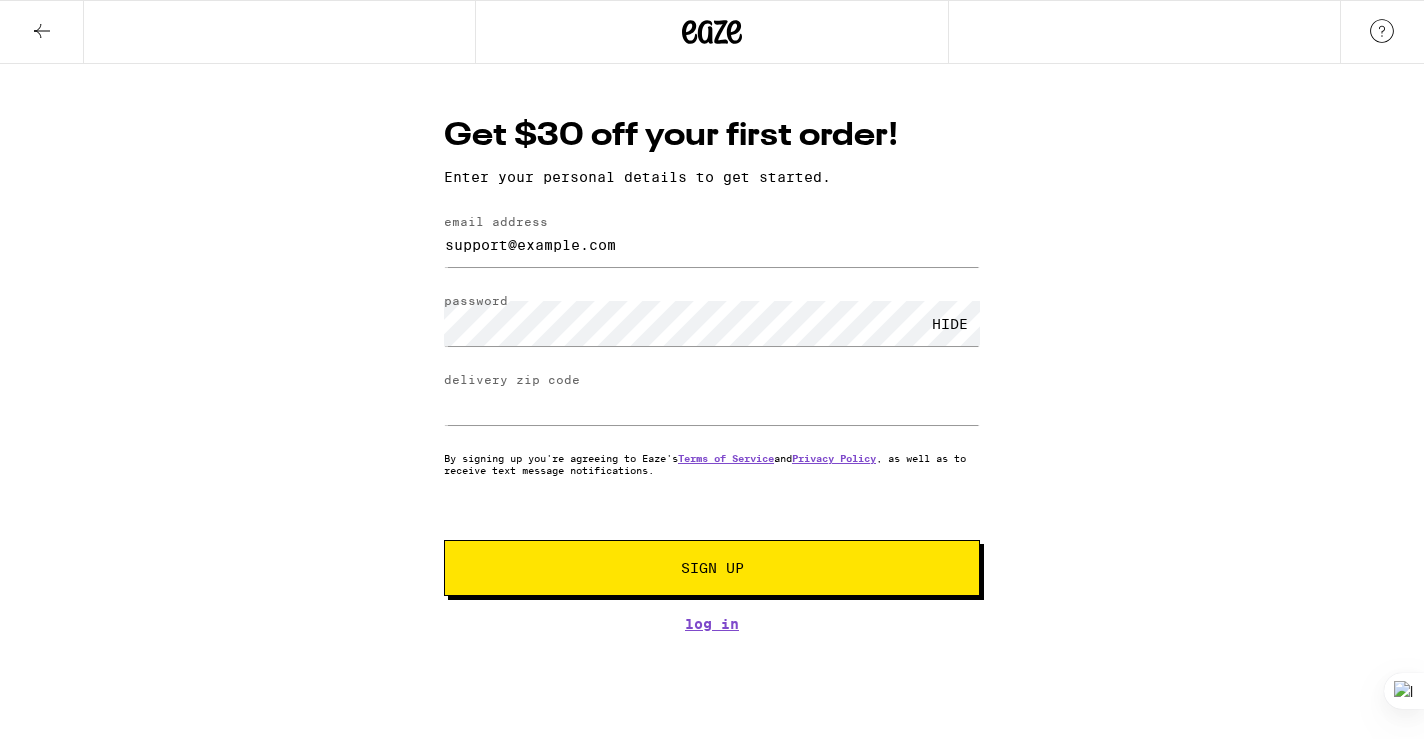 click on "Sign Up" at bounding box center [712, 568] 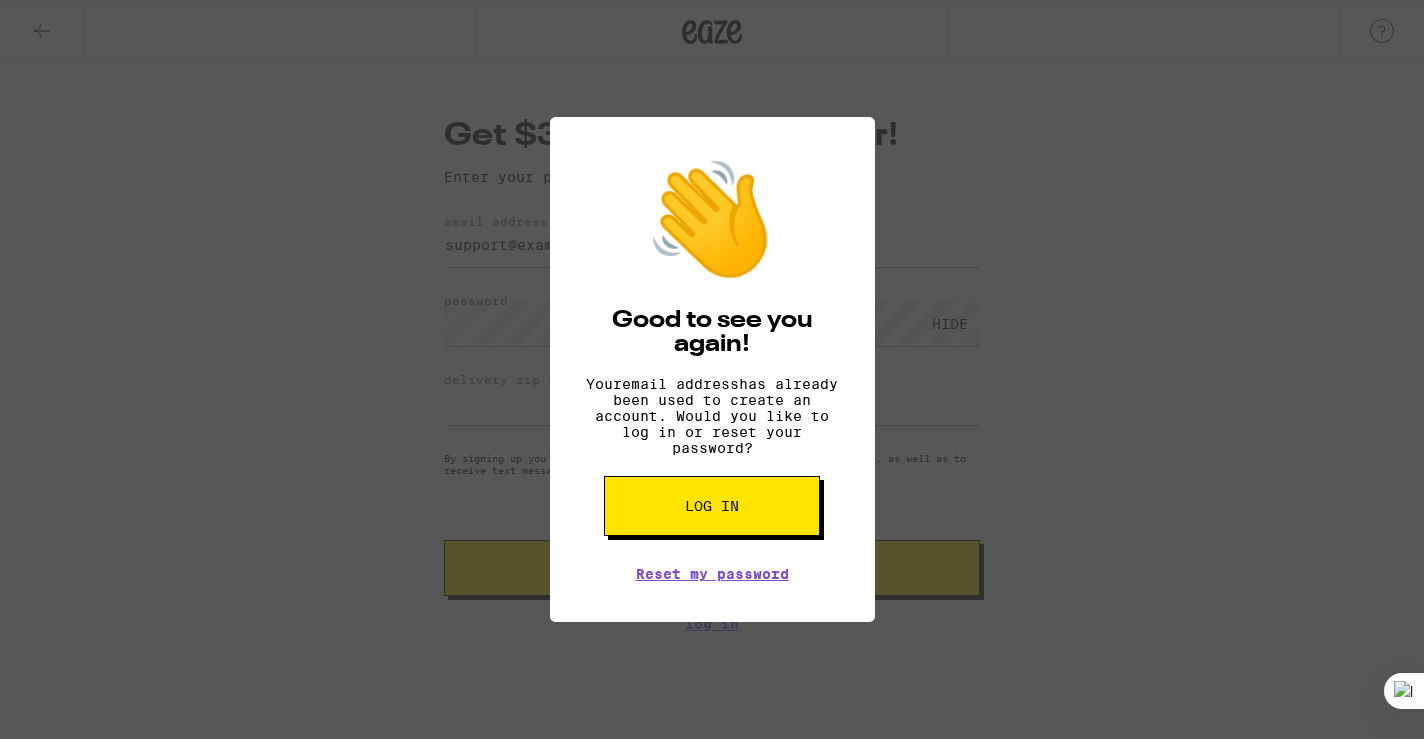 click on "👋 Good to see you again! Your  email address  has already been used to create an account. Would you like to log in or reset your password? Log in Reset my password" at bounding box center [712, 369] 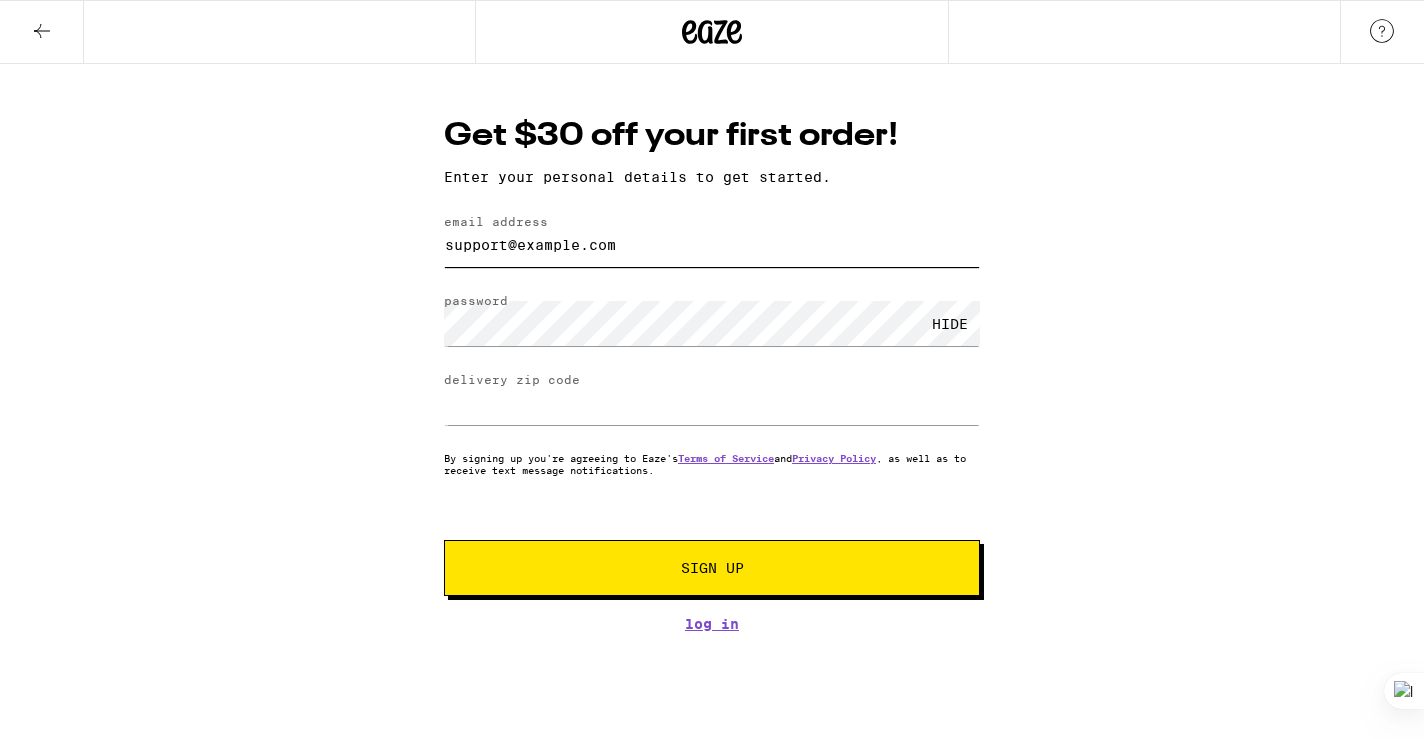 click on "Taleshabyrd@yahoo.com" at bounding box center [712, 244] 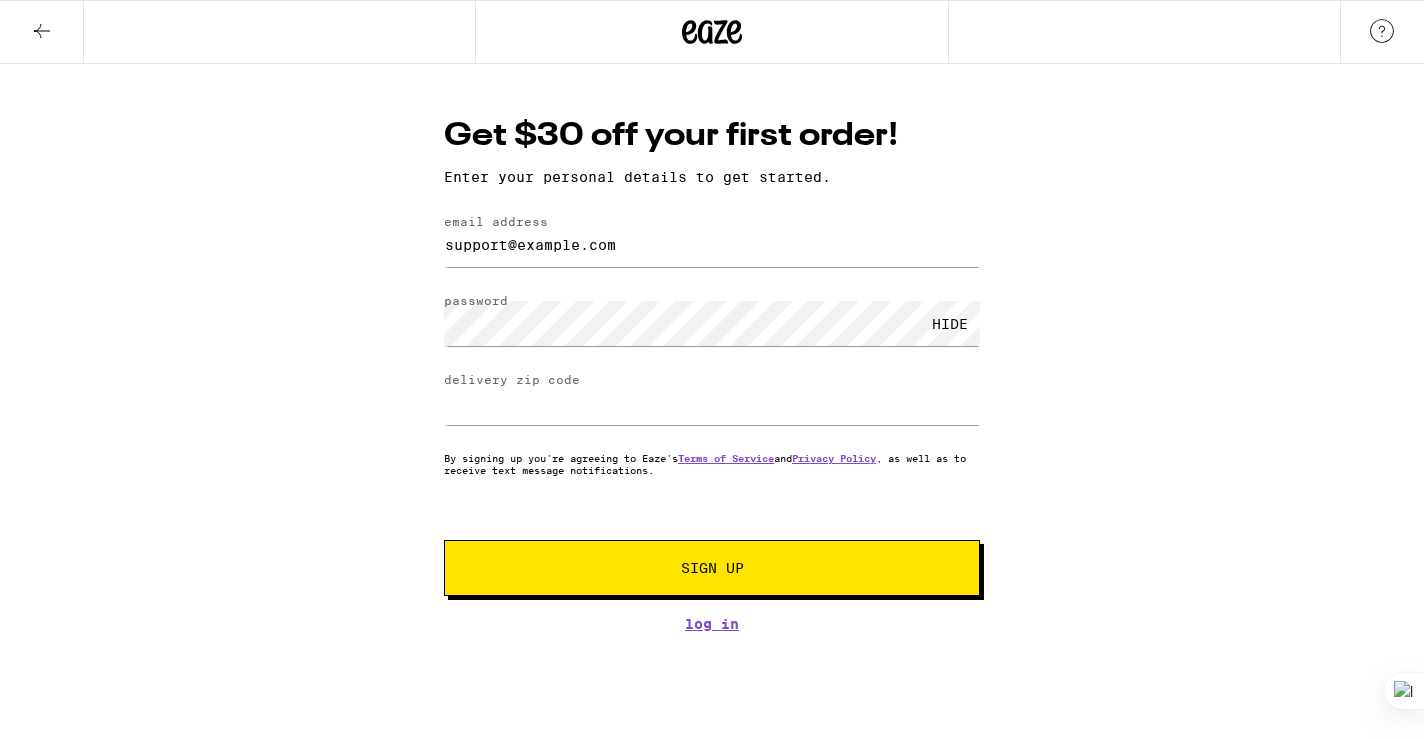 click on "Sign Up" at bounding box center [712, 568] 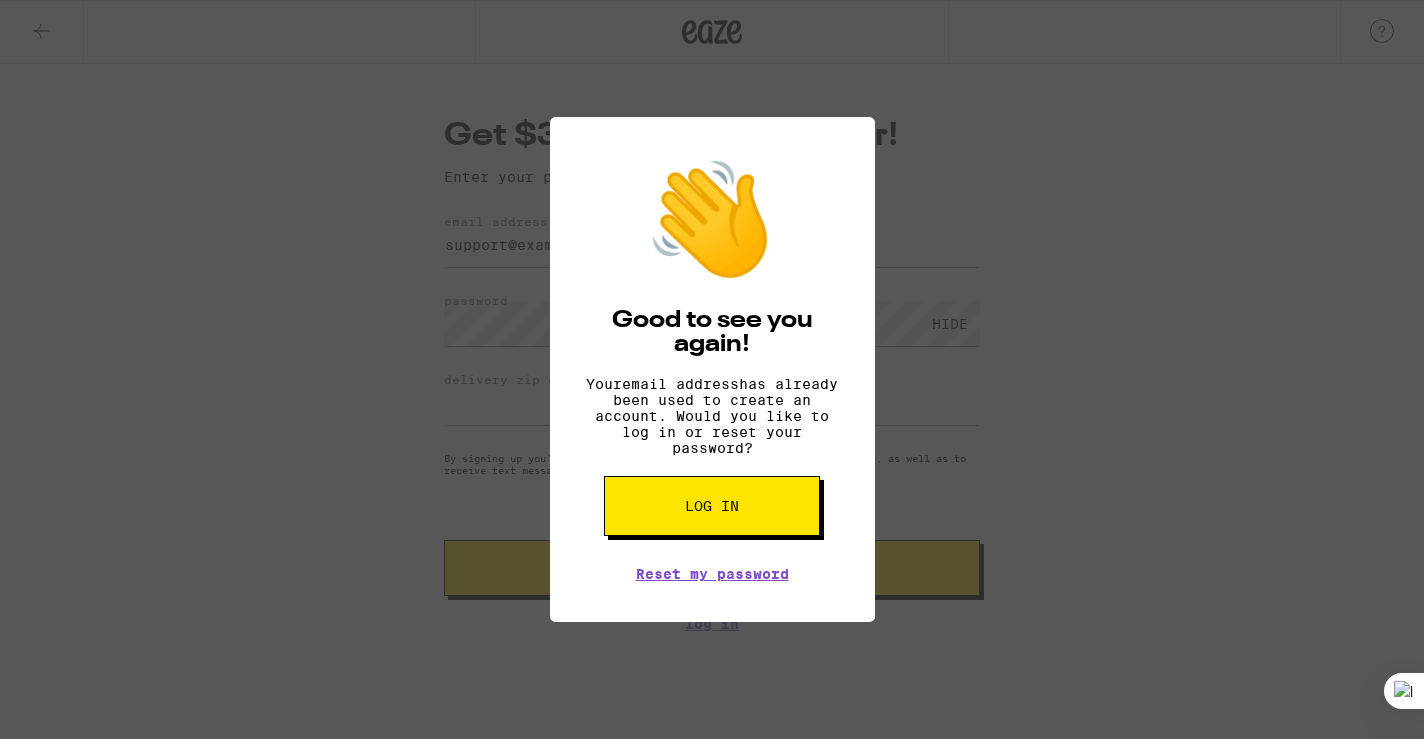 click on "👋 Good to see you again! Your  email address  has already been used to create an account. Would you like to log in or reset your password? Log in Reset my password" at bounding box center (712, 370) 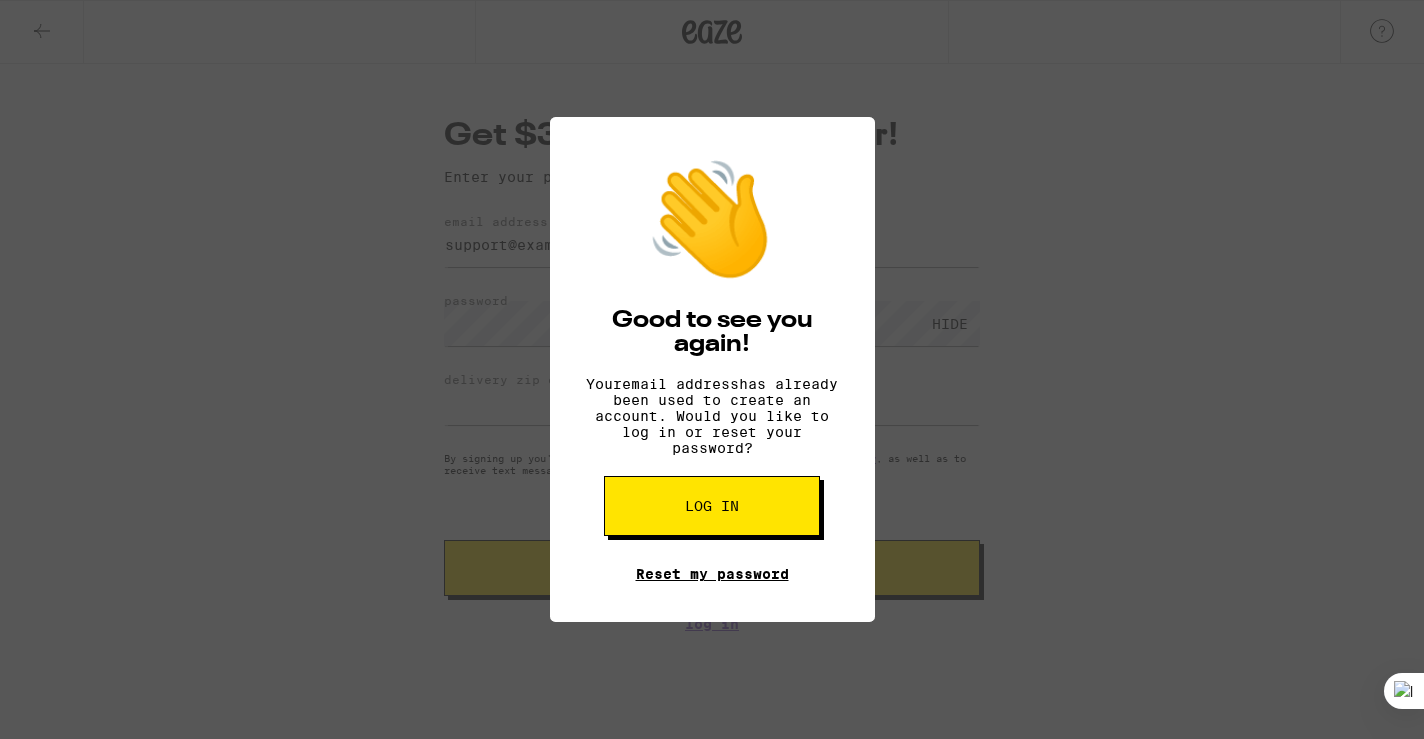 click on "Reset my password" at bounding box center [712, 574] 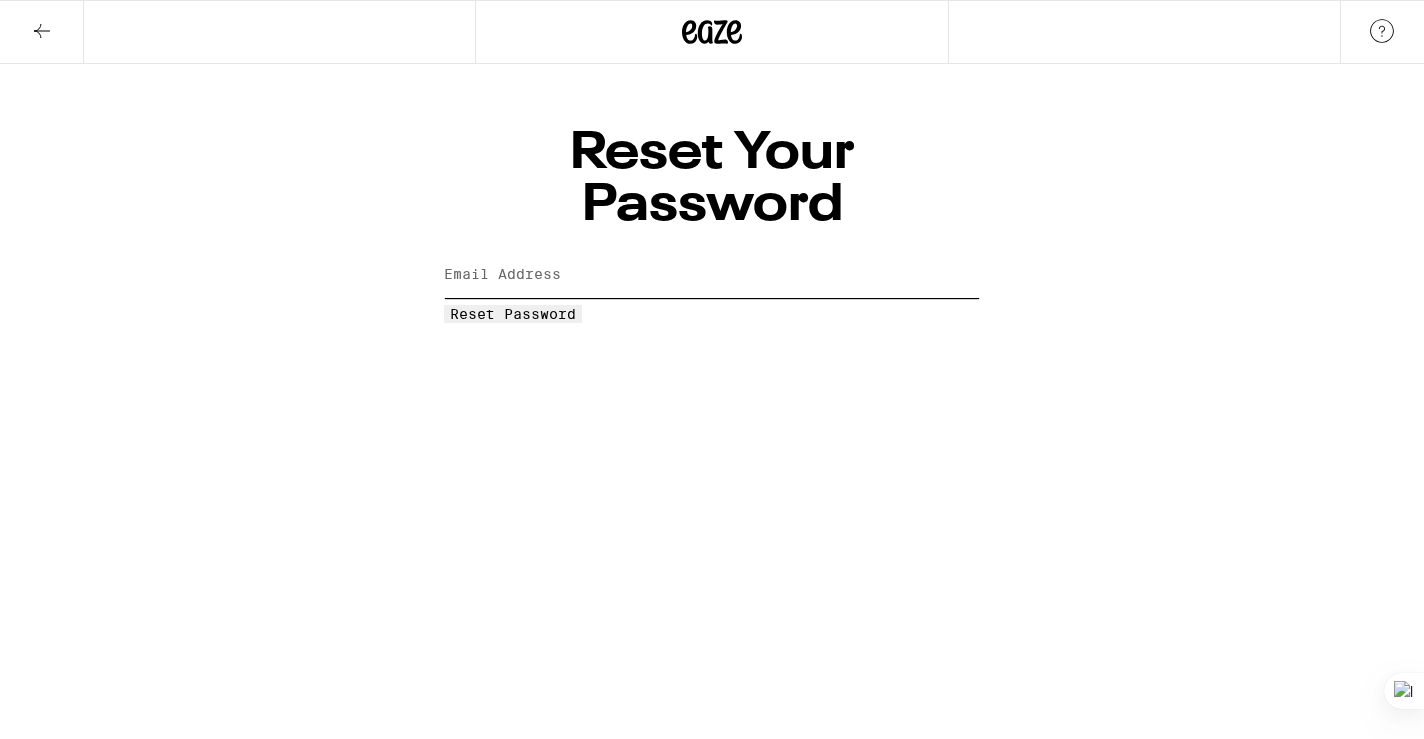 click on "Email Address" at bounding box center (712, 275) 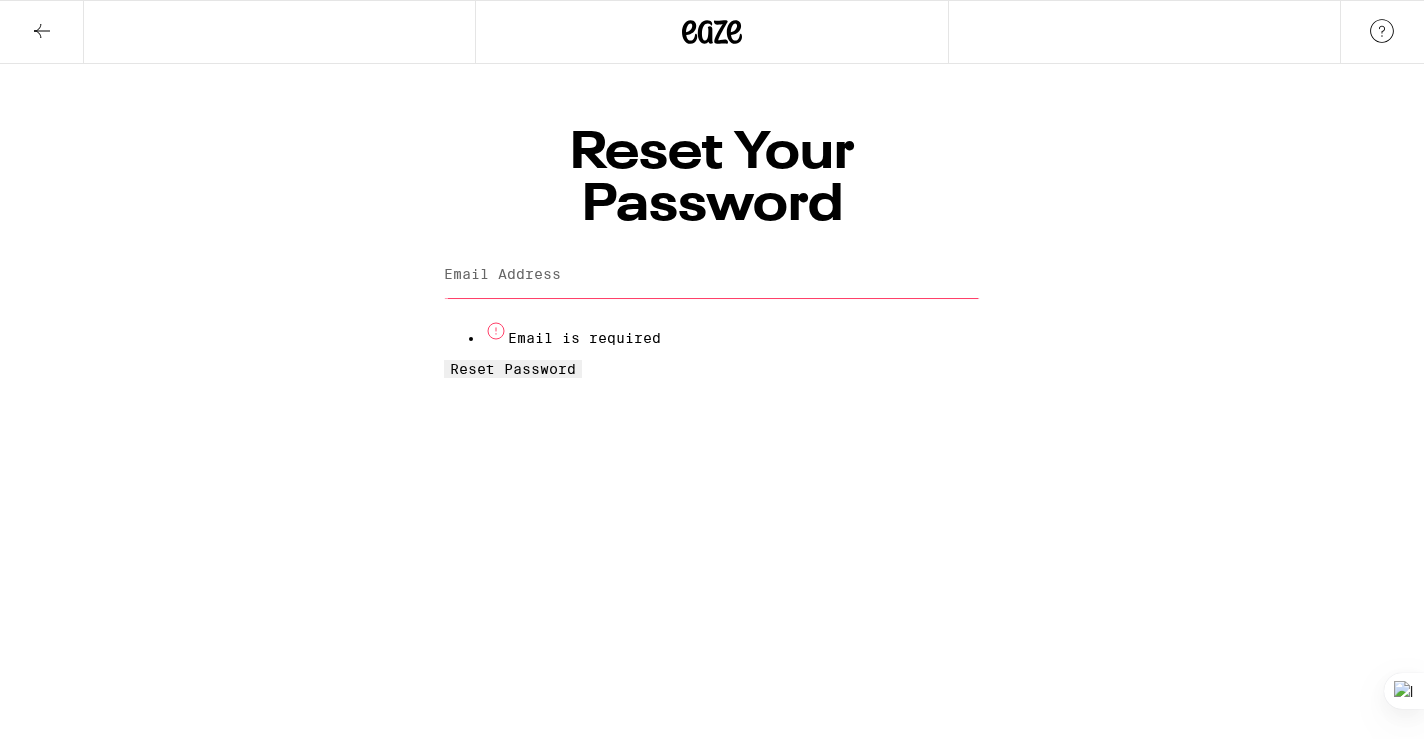 type on "[EMAIL]" 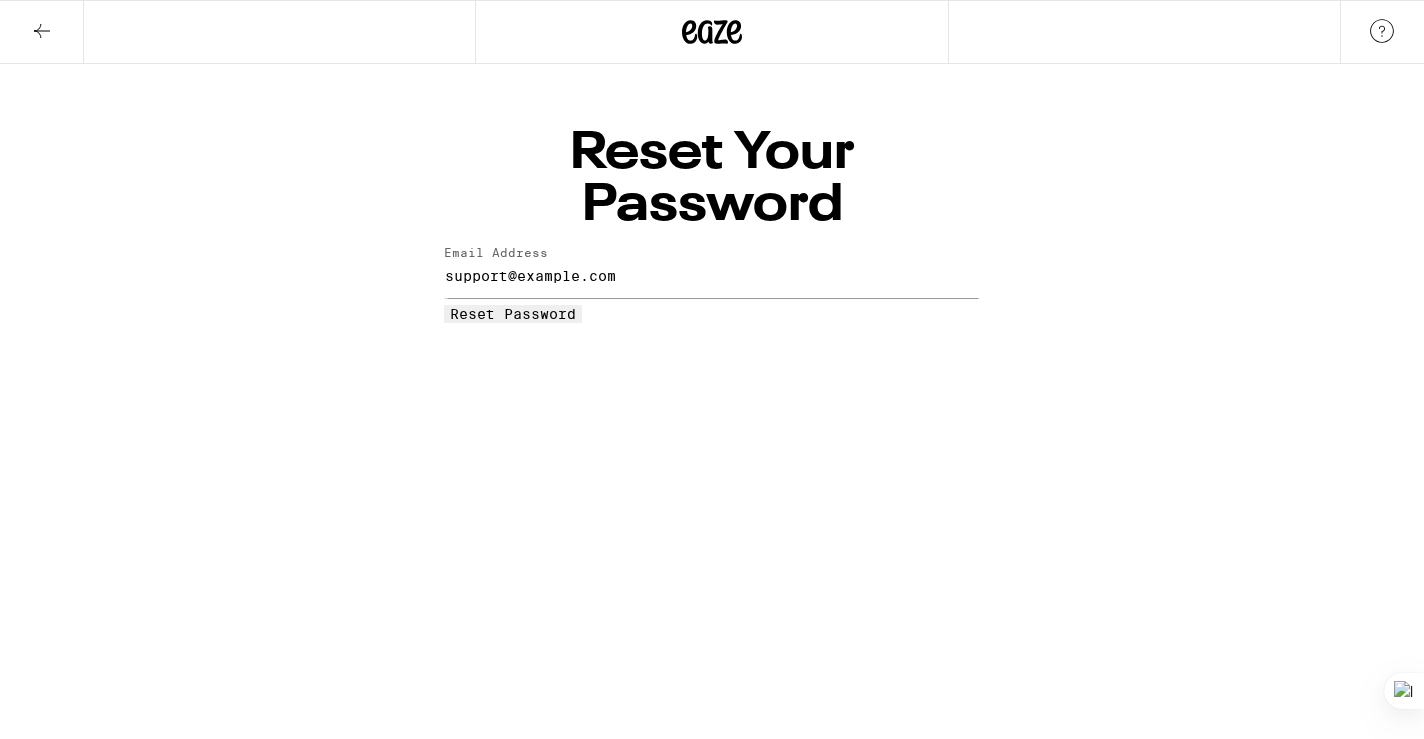 click on "Reset Password" at bounding box center (513, 314) 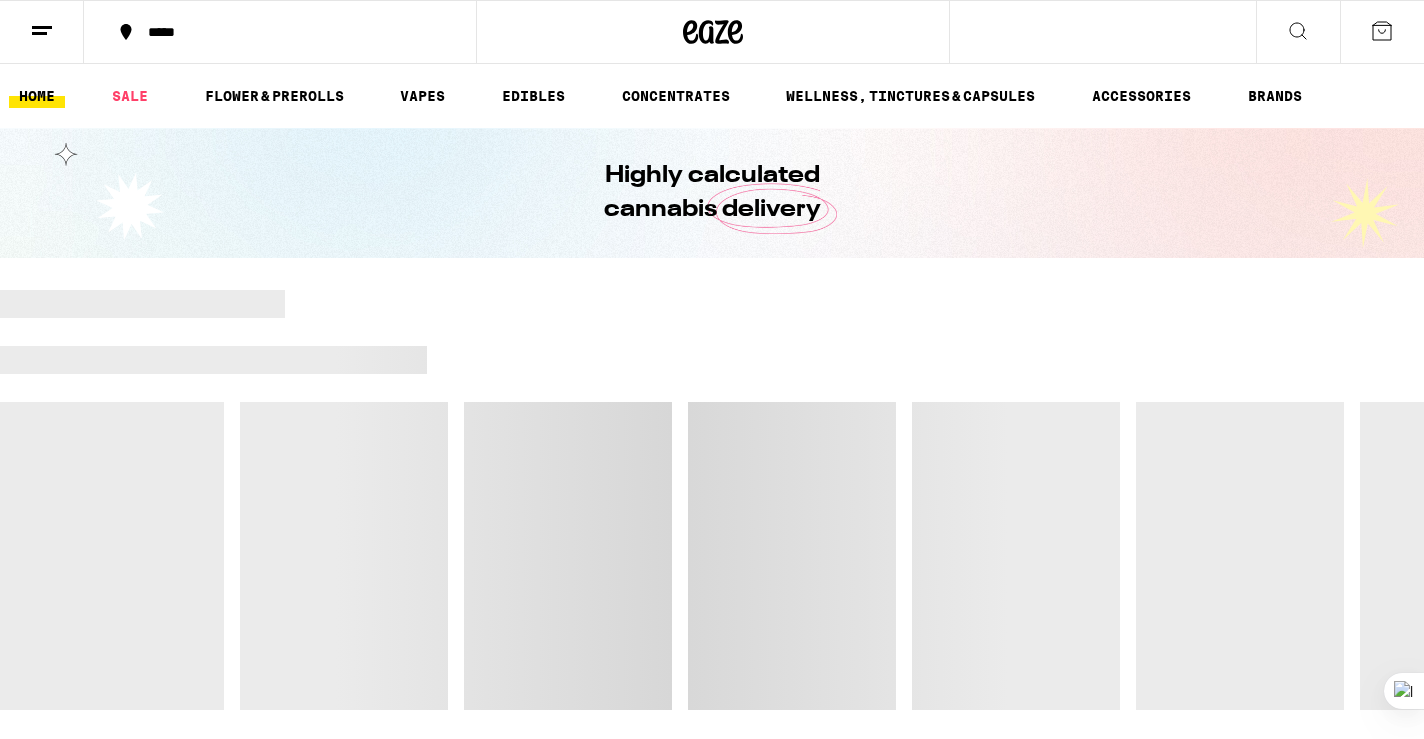 scroll, scrollTop: 0, scrollLeft: 0, axis: both 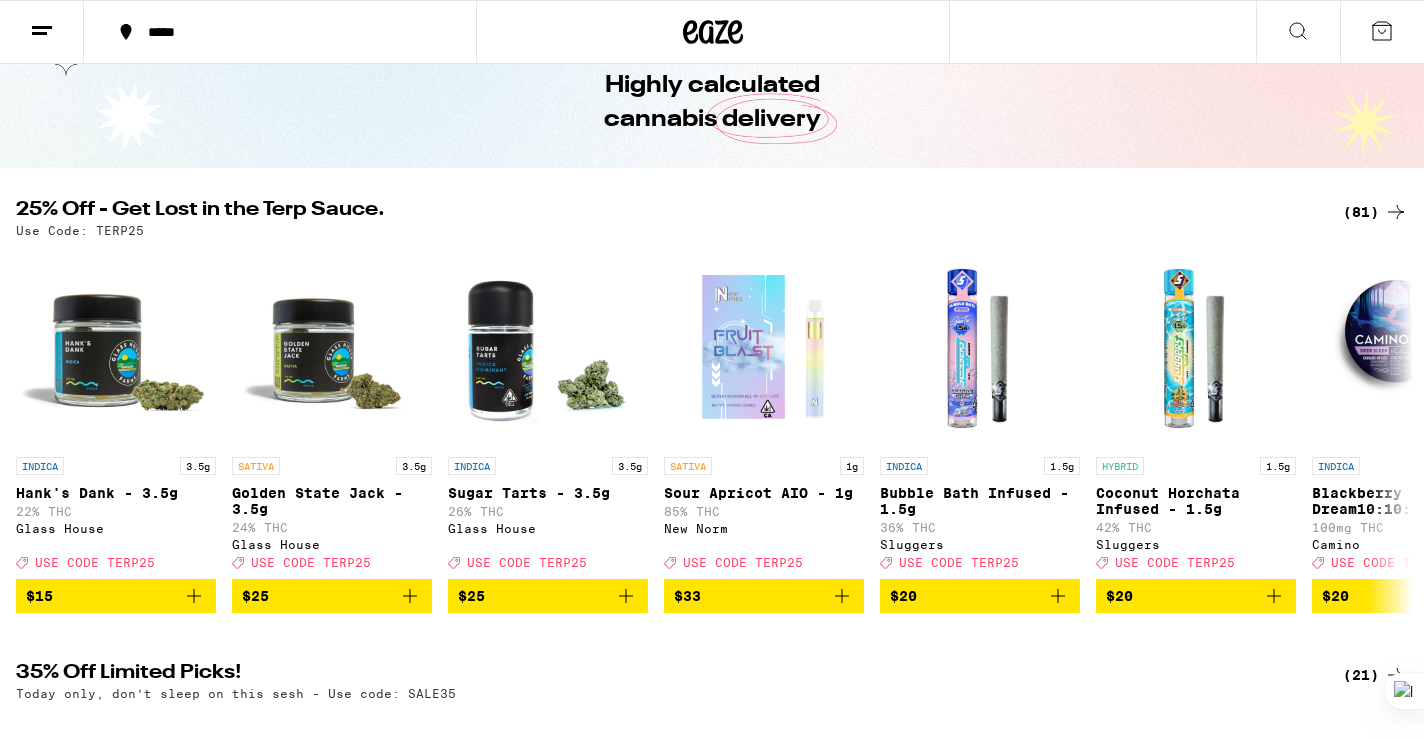 click at bounding box center (42, 31) 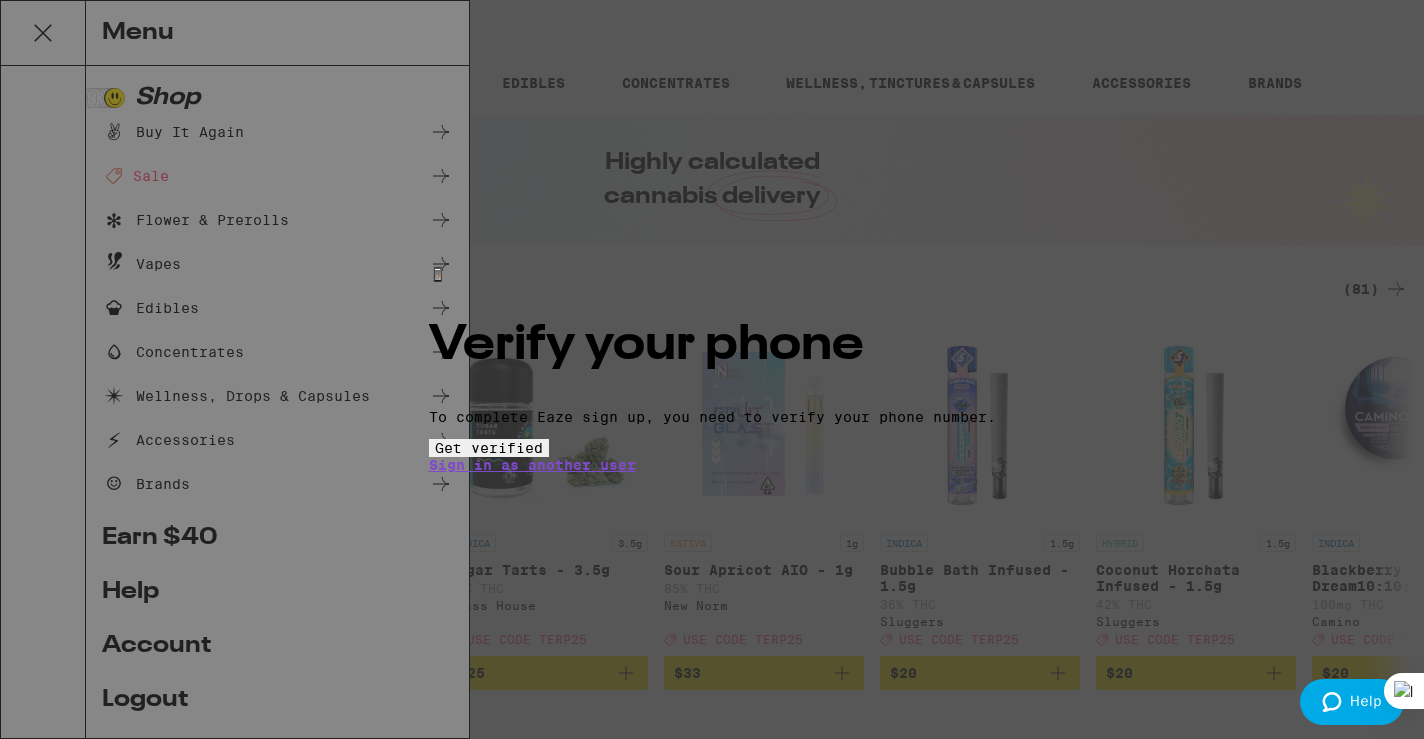 scroll, scrollTop: 154, scrollLeft: 0, axis: vertical 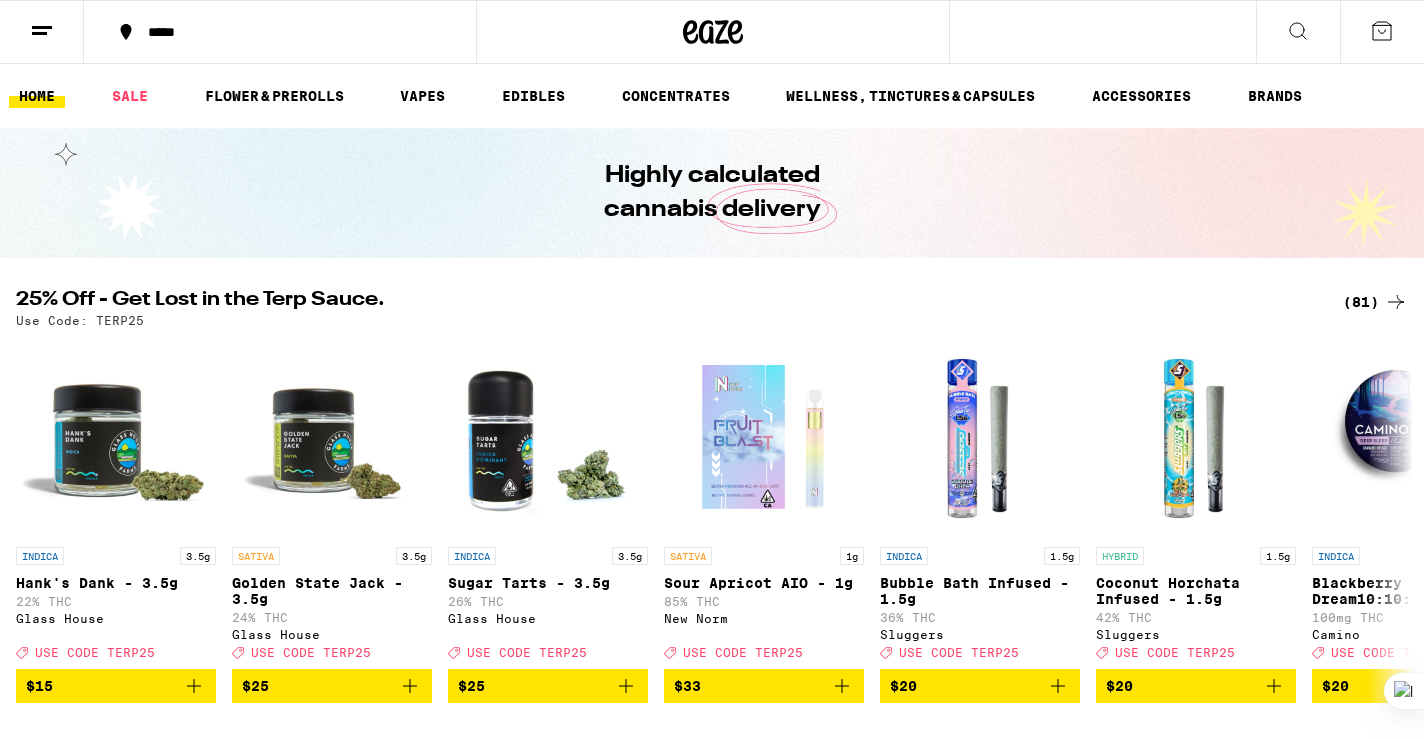 click at bounding box center [1382, 31] 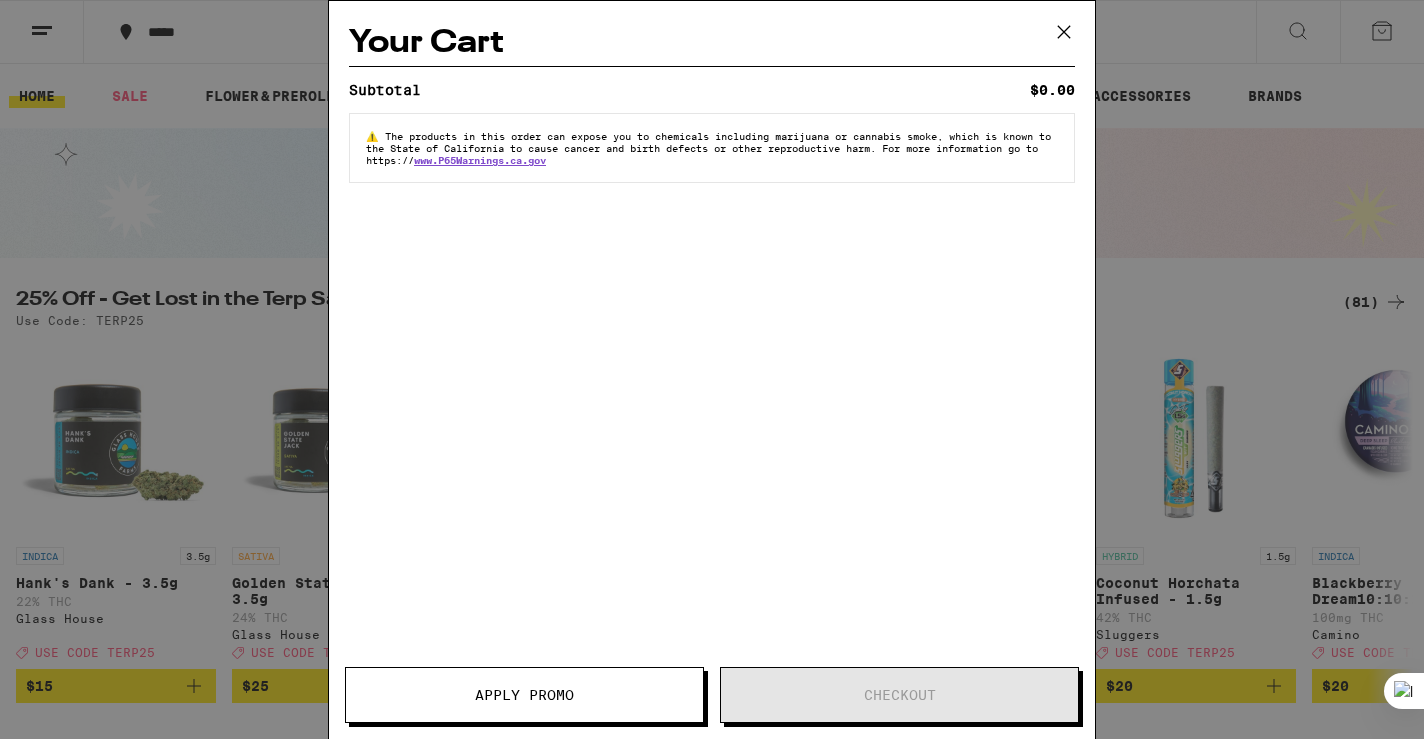 scroll, scrollTop: 0, scrollLeft: 0, axis: both 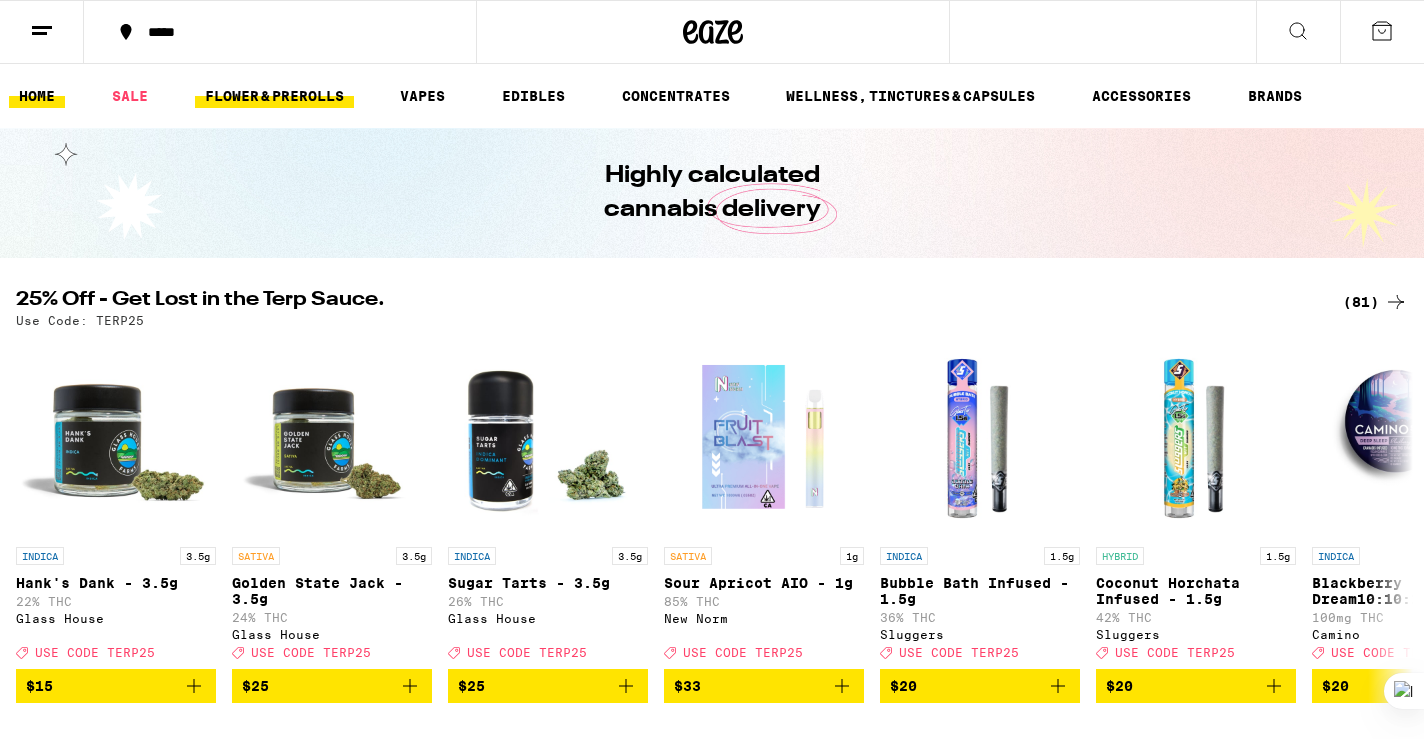 click on "FLOWER & PREROLLS" at bounding box center (274, 96) 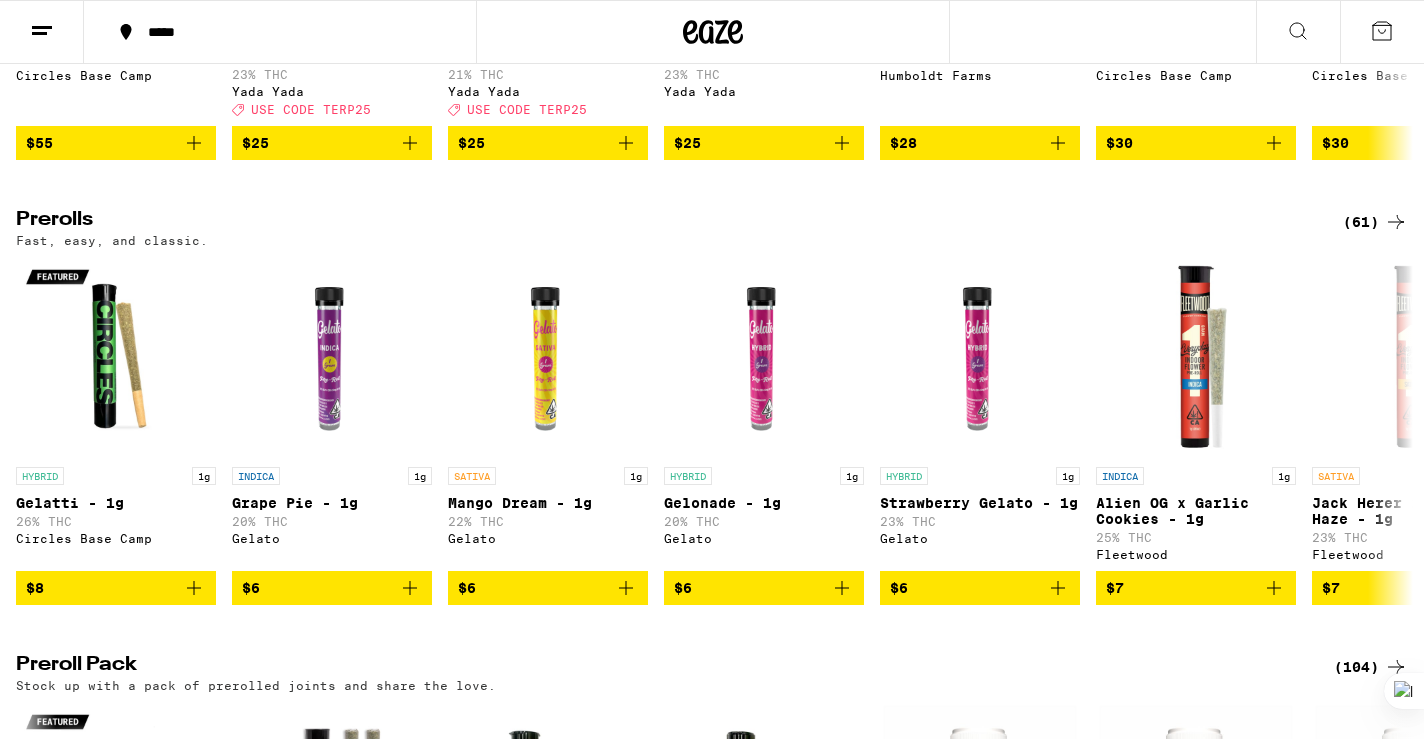 scroll, scrollTop: 980, scrollLeft: 0, axis: vertical 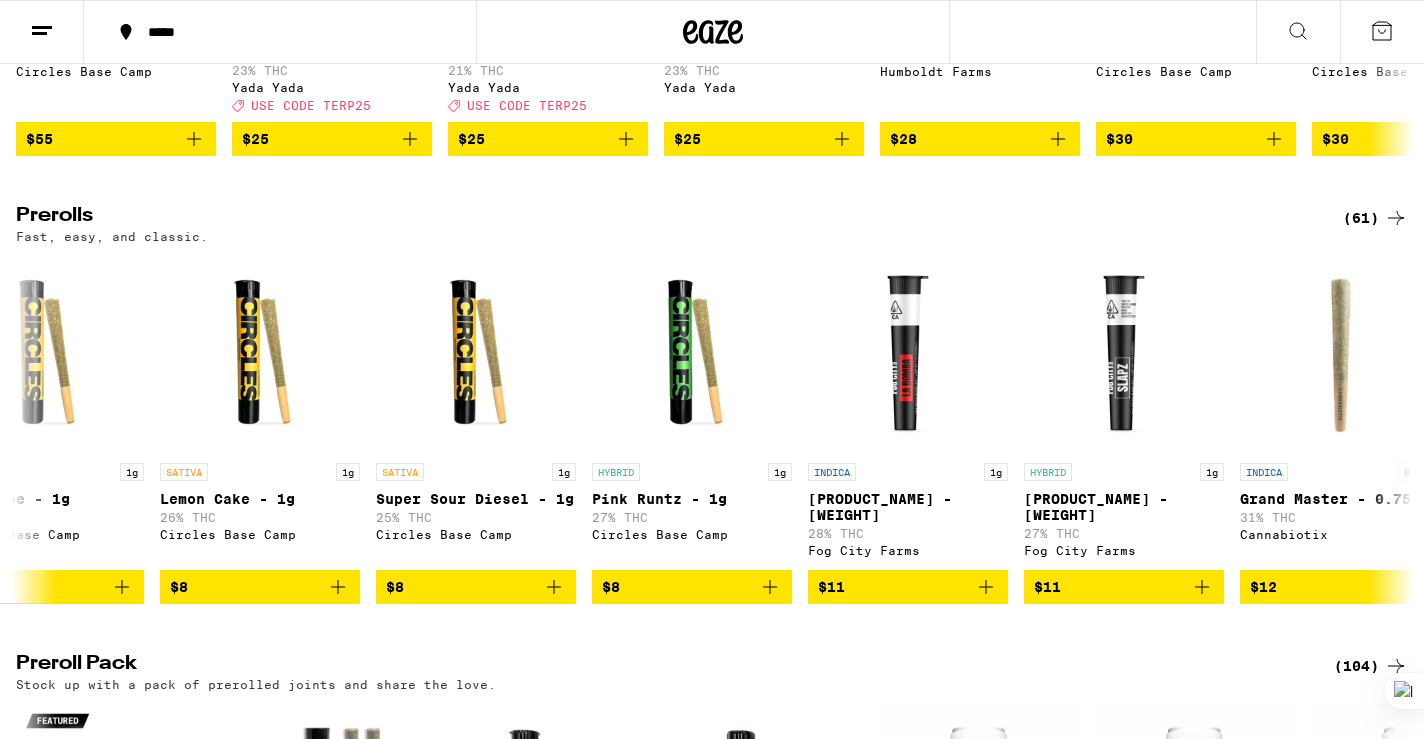 click on "(61)" at bounding box center [1375, 218] 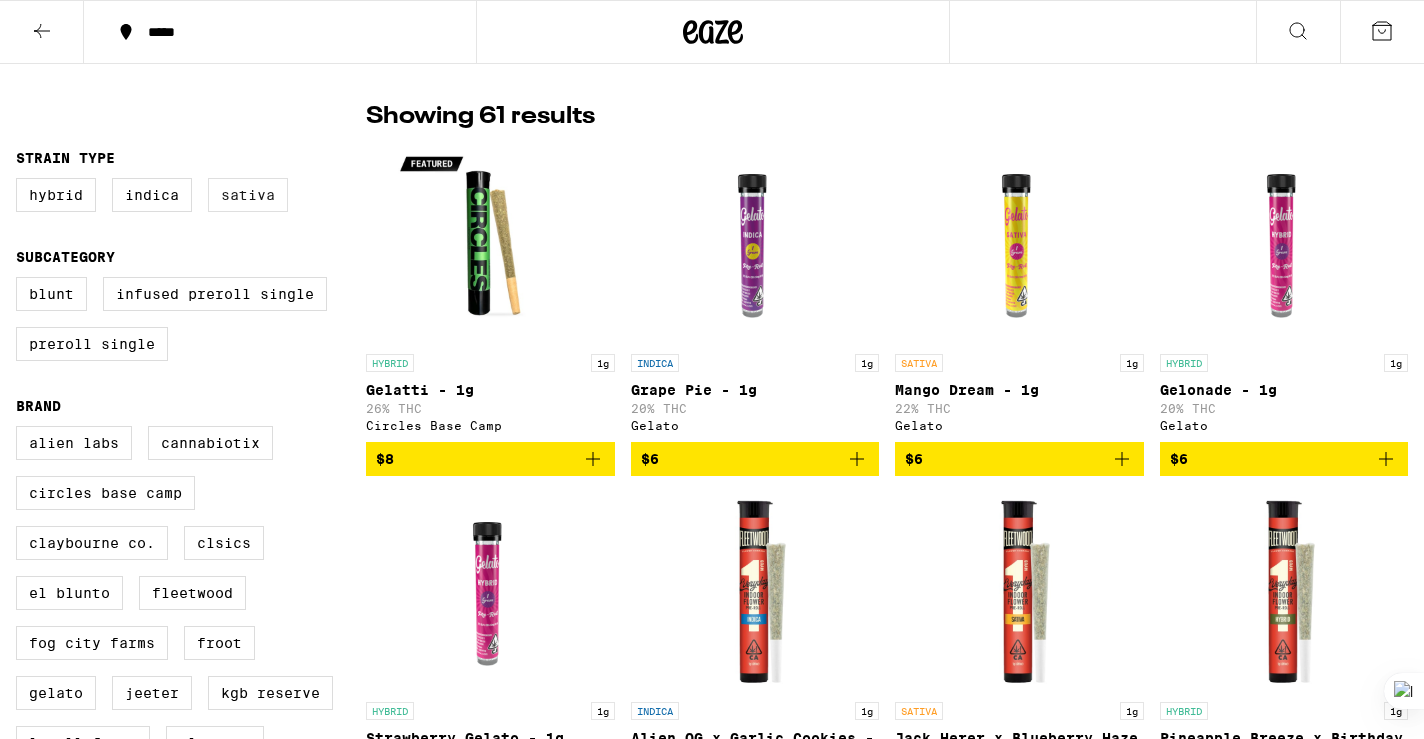 scroll, scrollTop: 131, scrollLeft: 0, axis: vertical 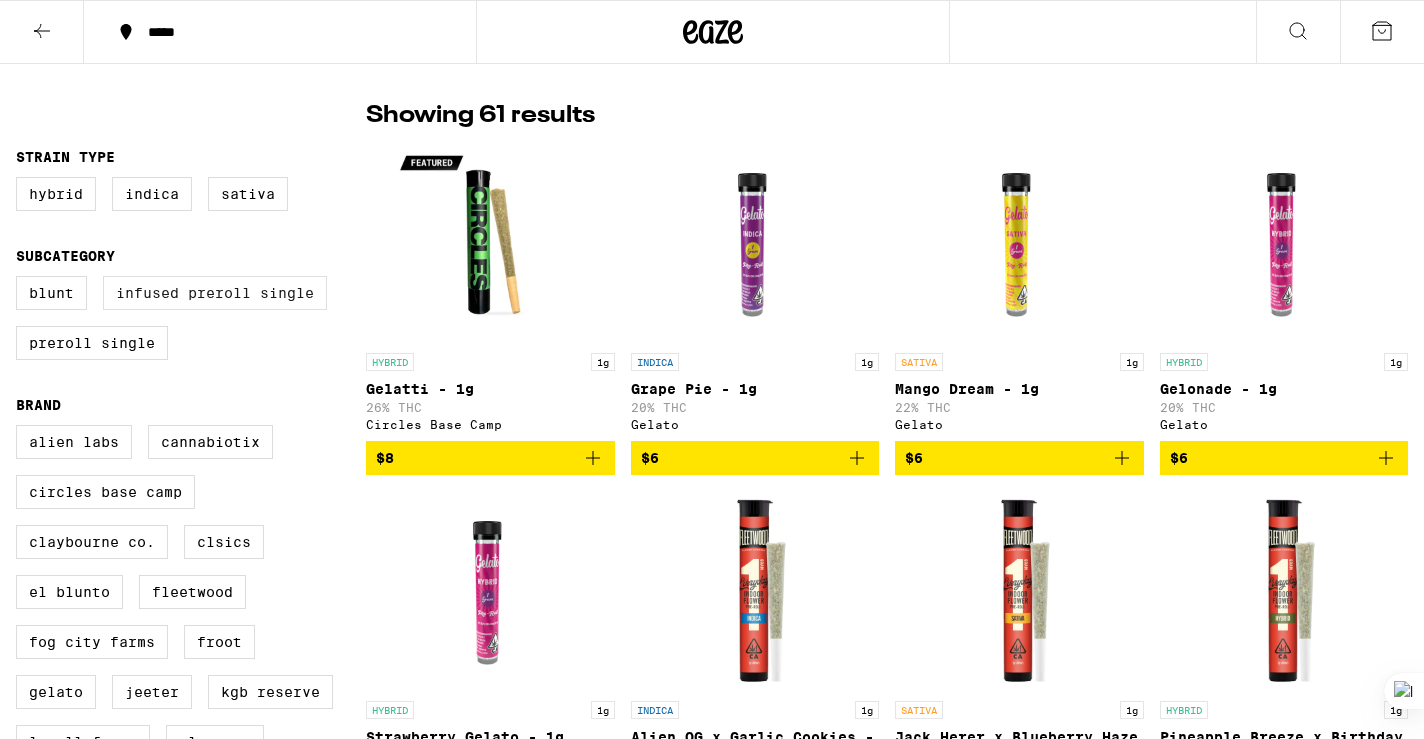 click on "Infused Preroll Single" at bounding box center (215, 293) 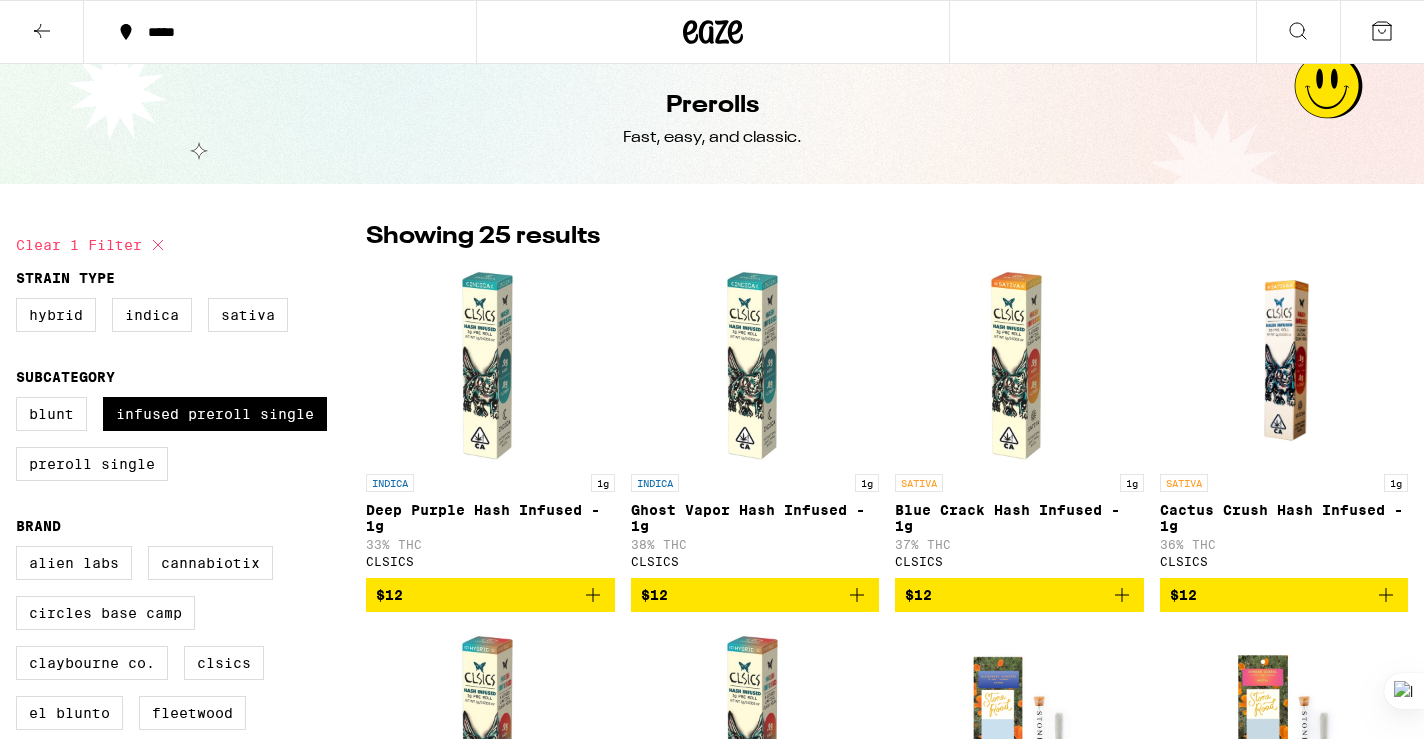 scroll, scrollTop: 0, scrollLeft: 0, axis: both 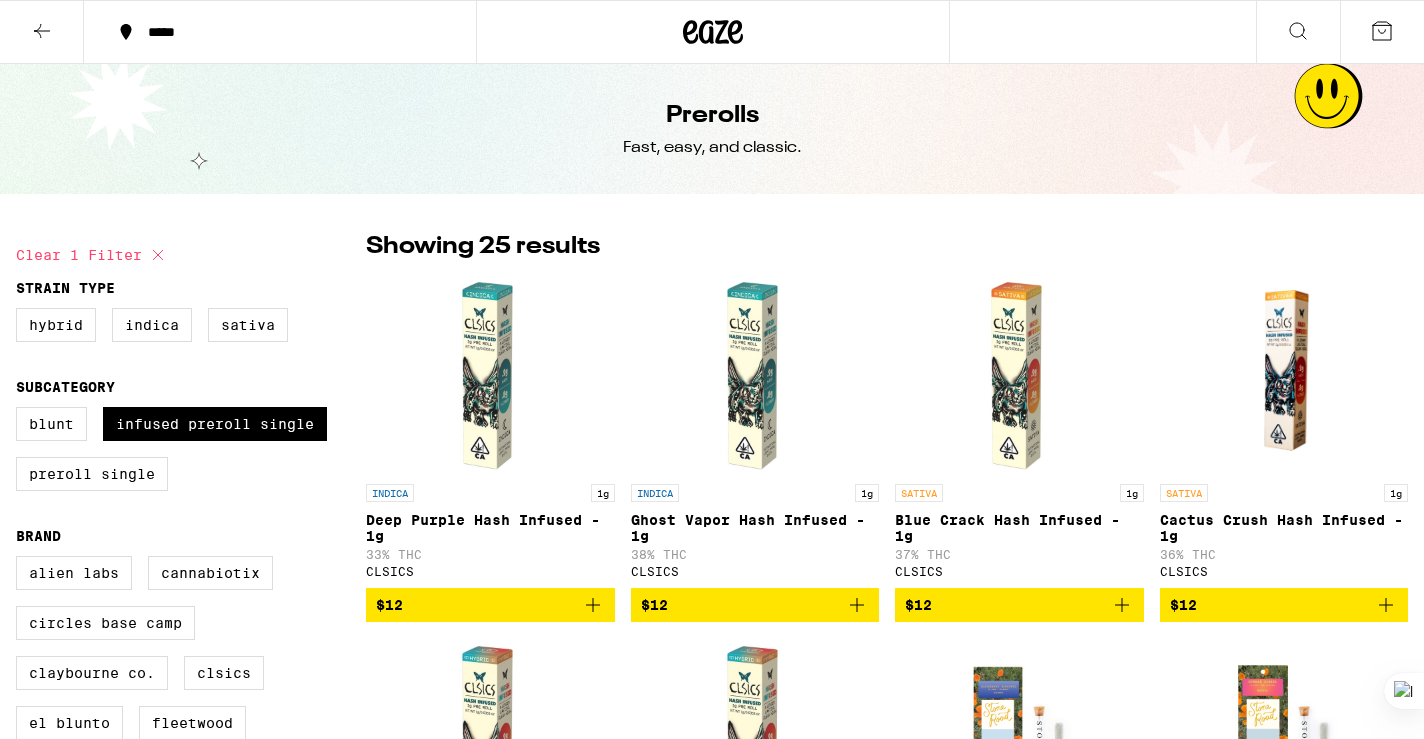 click at bounding box center [42, 31] 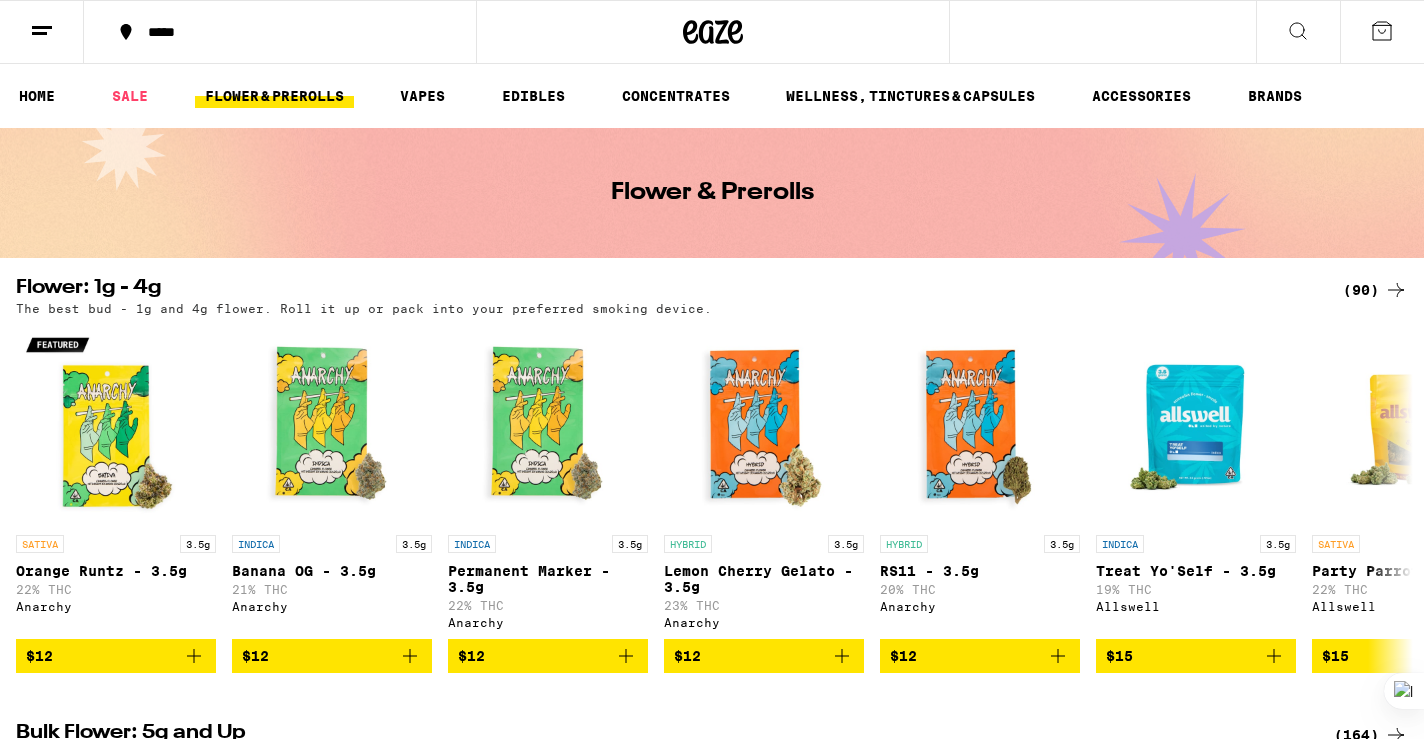 click on "FLOWER & PREROLLS" at bounding box center (274, 96) 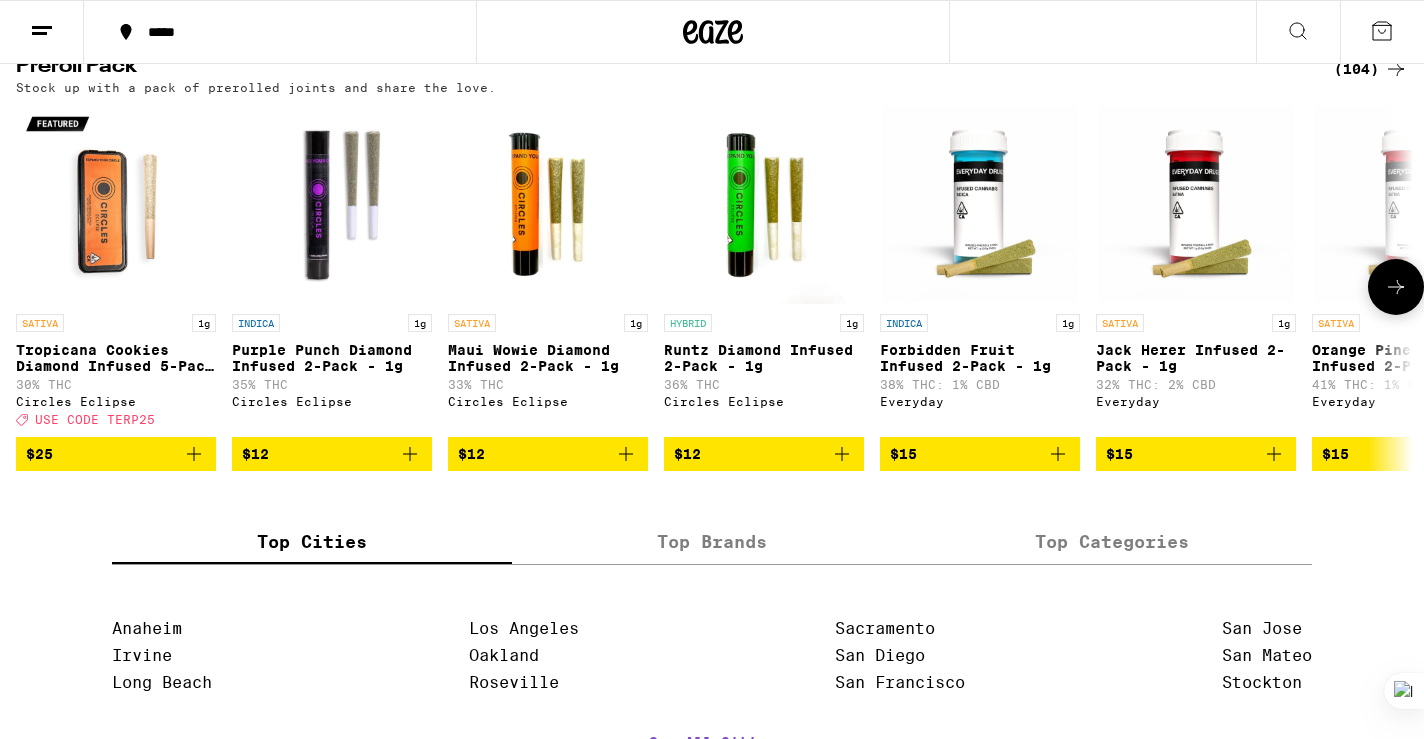 scroll, scrollTop: 1573, scrollLeft: 0, axis: vertical 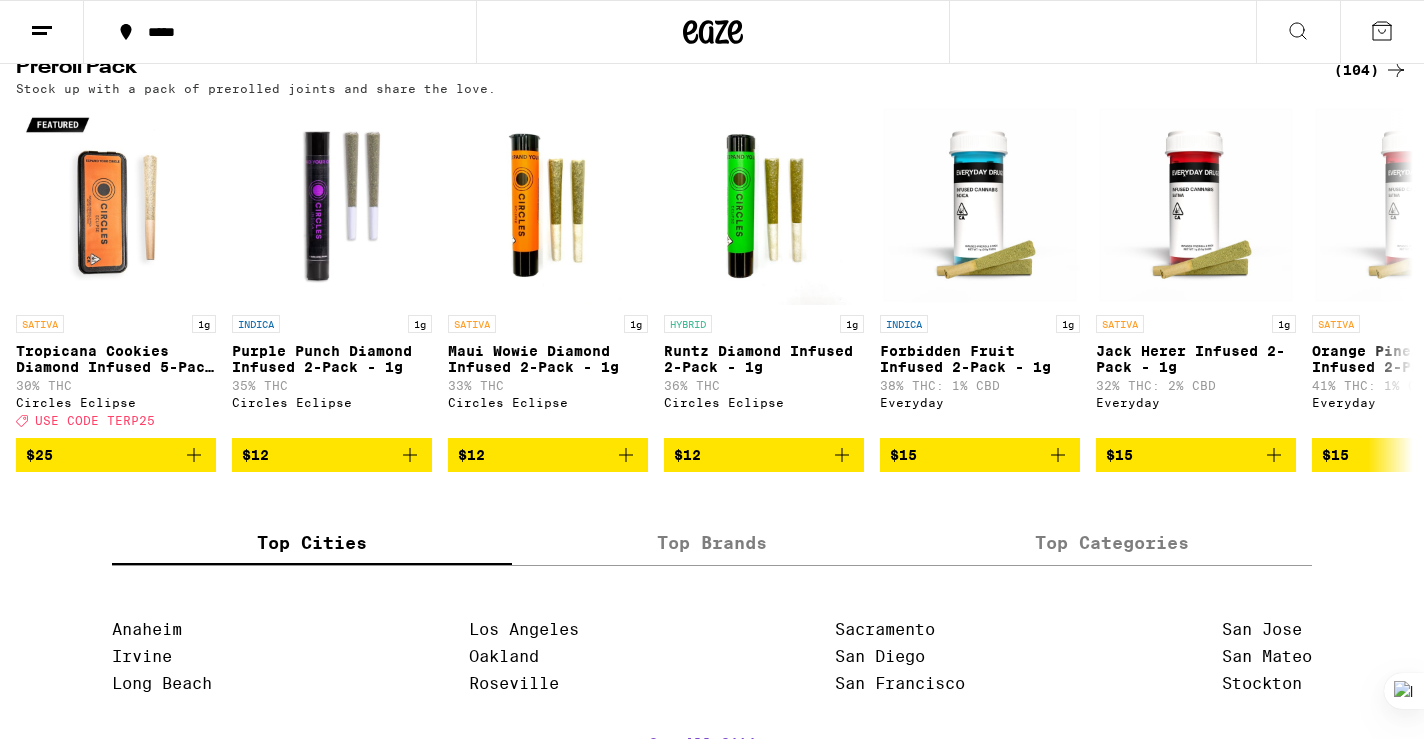 click on "(104)" at bounding box center (1371, 70) 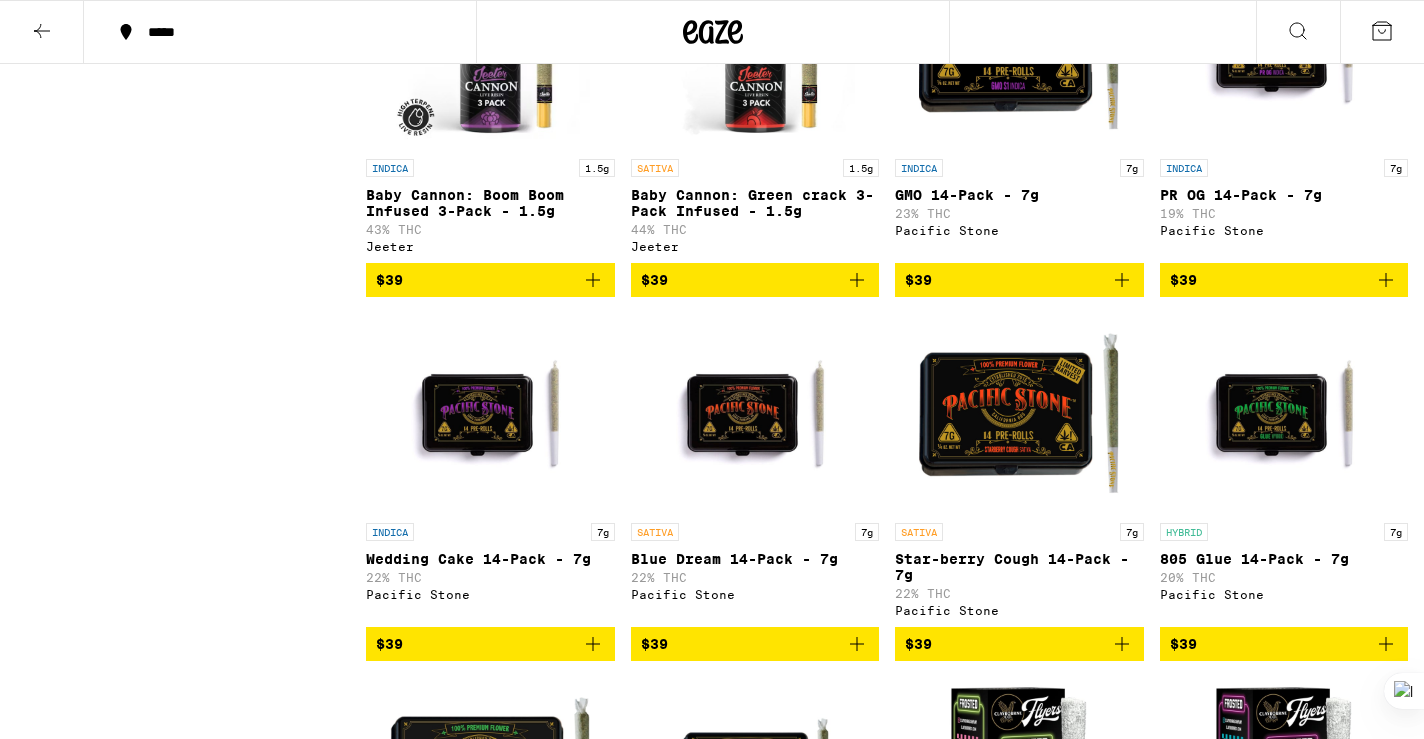scroll, scrollTop: 6015, scrollLeft: 0, axis: vertical 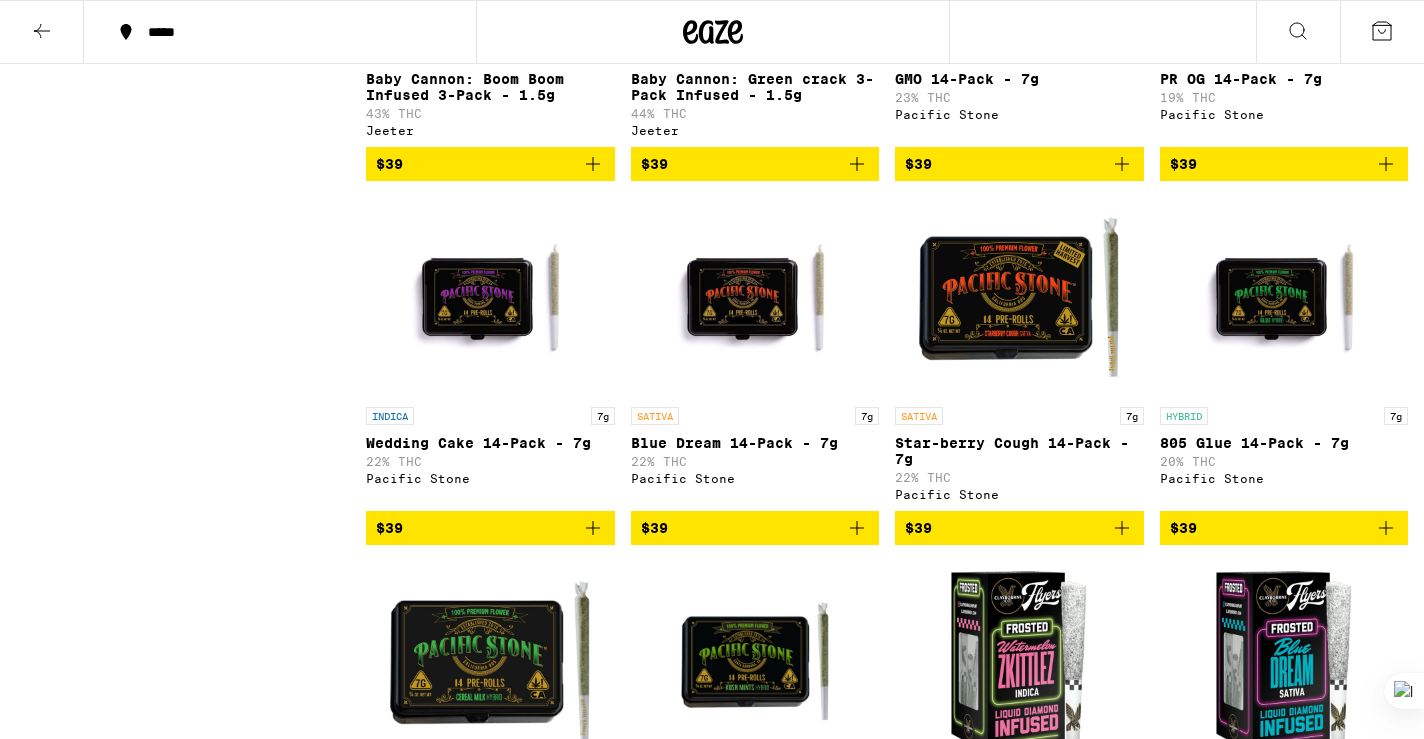 click at bounding box center [593, 528] 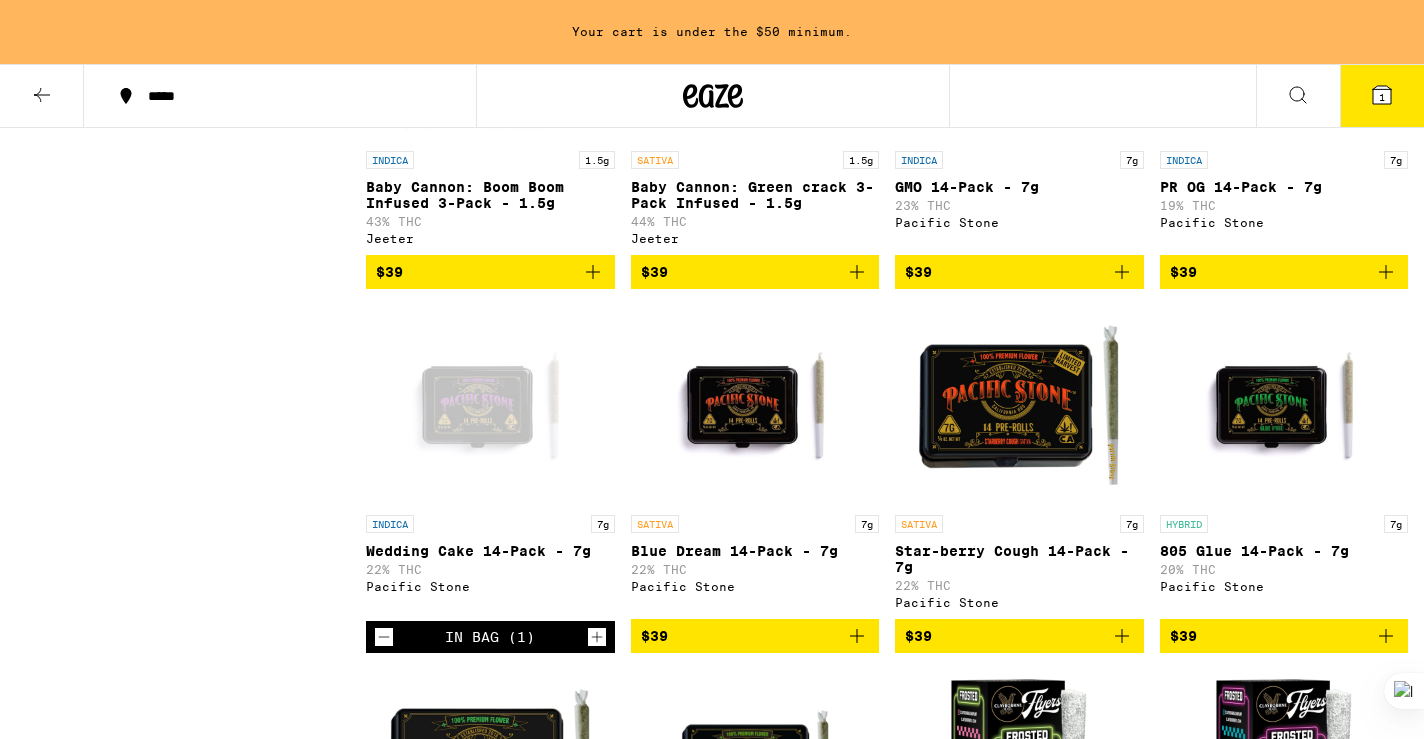 scroll, scrollTop: 5926, scrollLeft: 0, axis: vertical 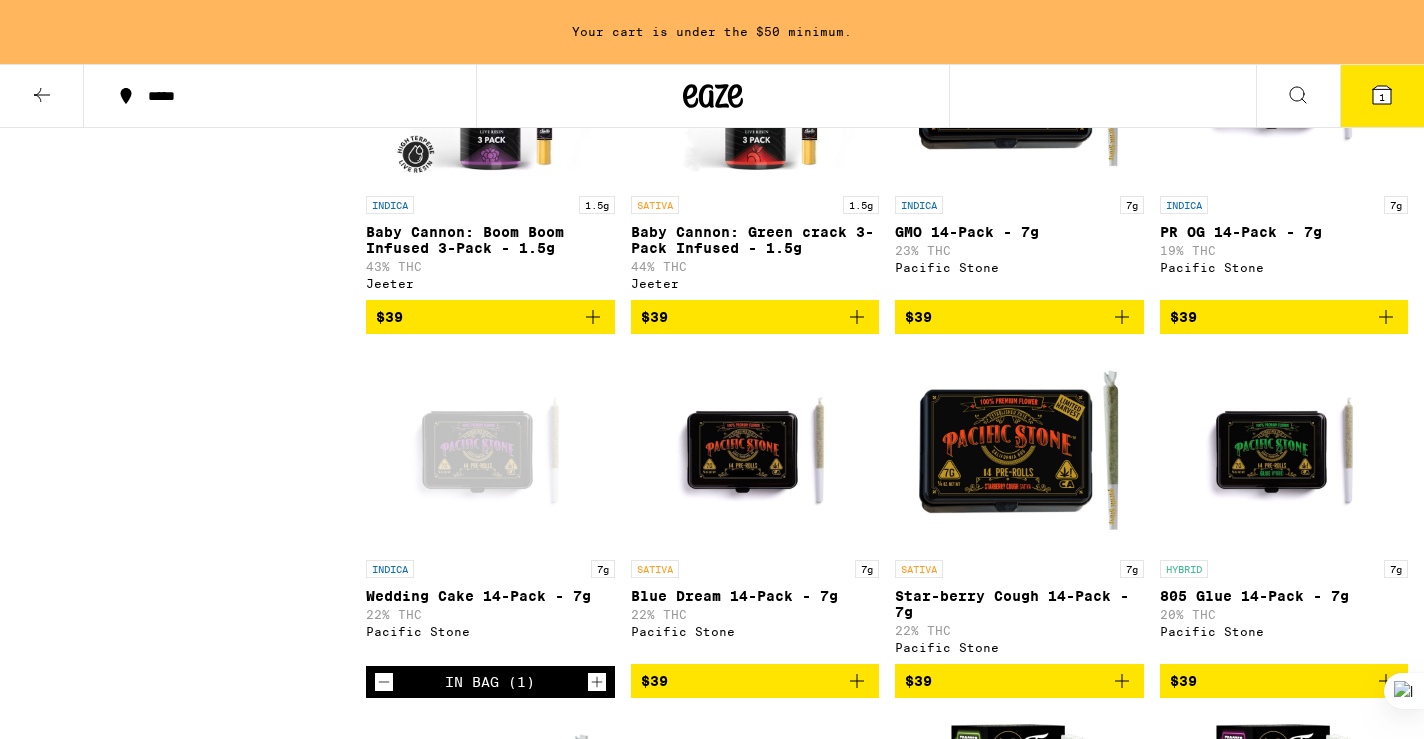 click at bounding box center (1386, 317) 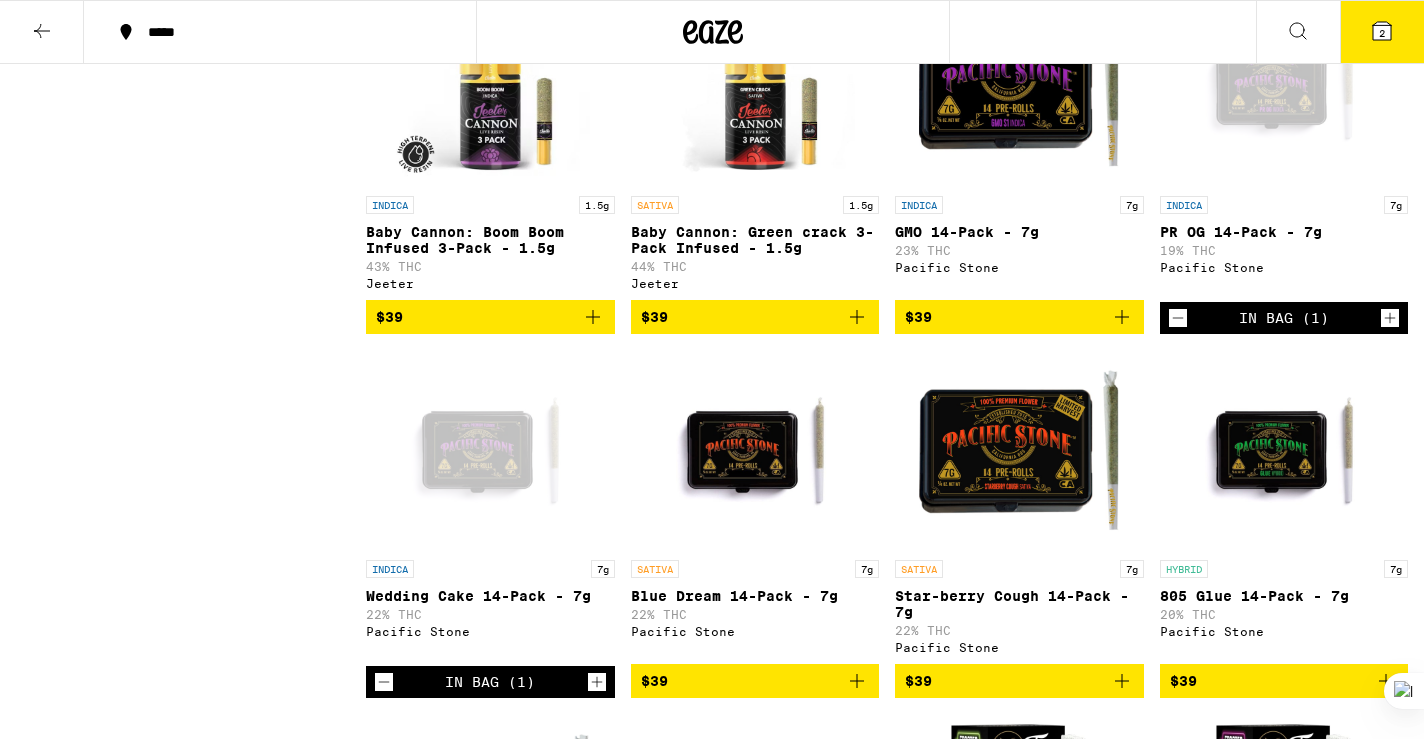click at bounding box center (1382, 31) 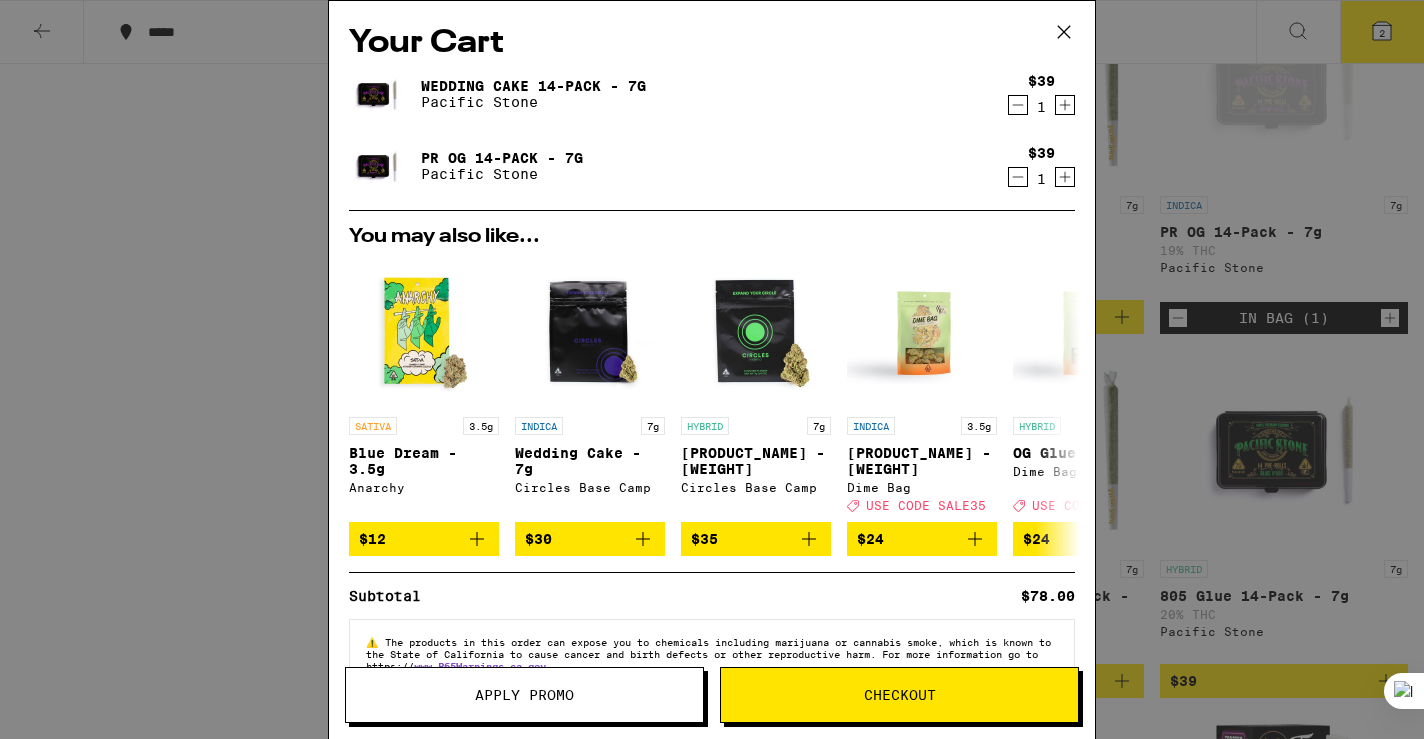 click on "Checkout" at bounding box center (899, 695) 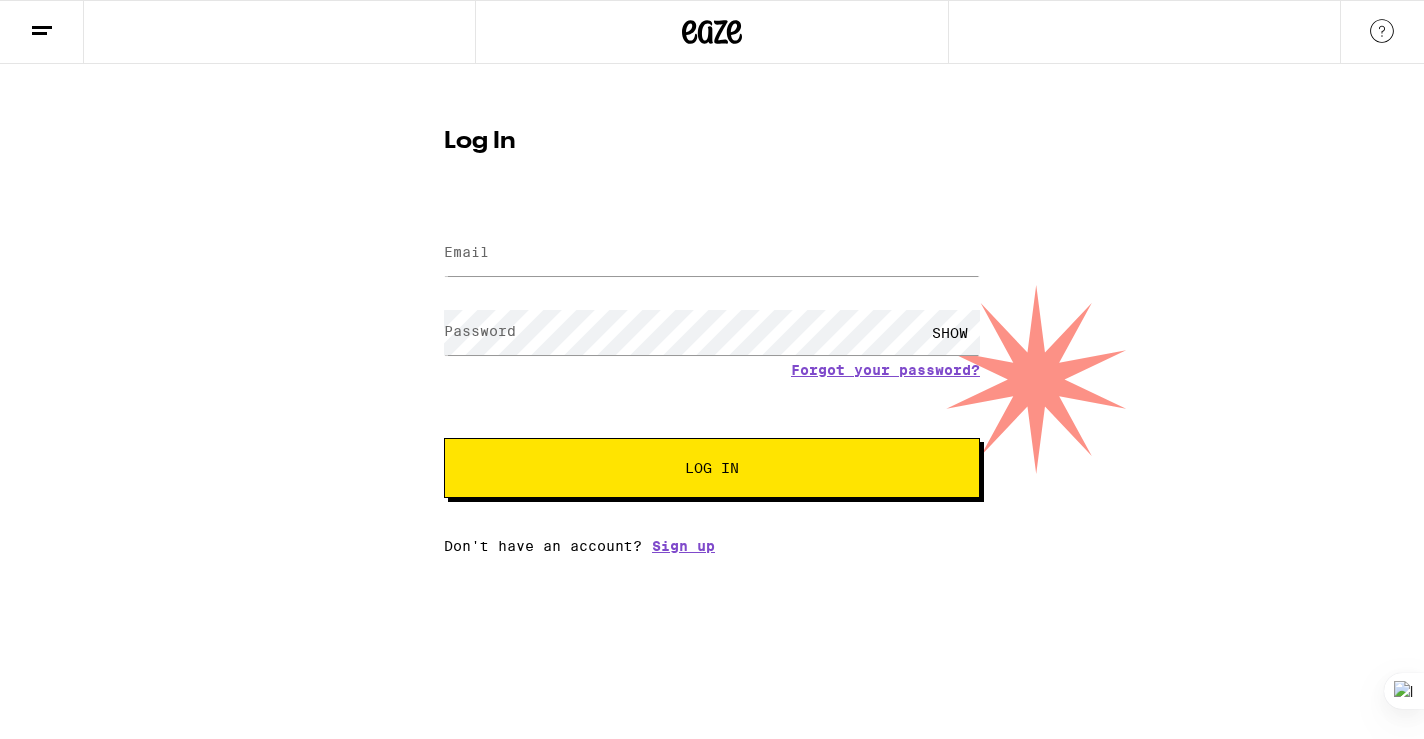 scroll, scrollTop: 0, scrollLeft: 0, axis: both 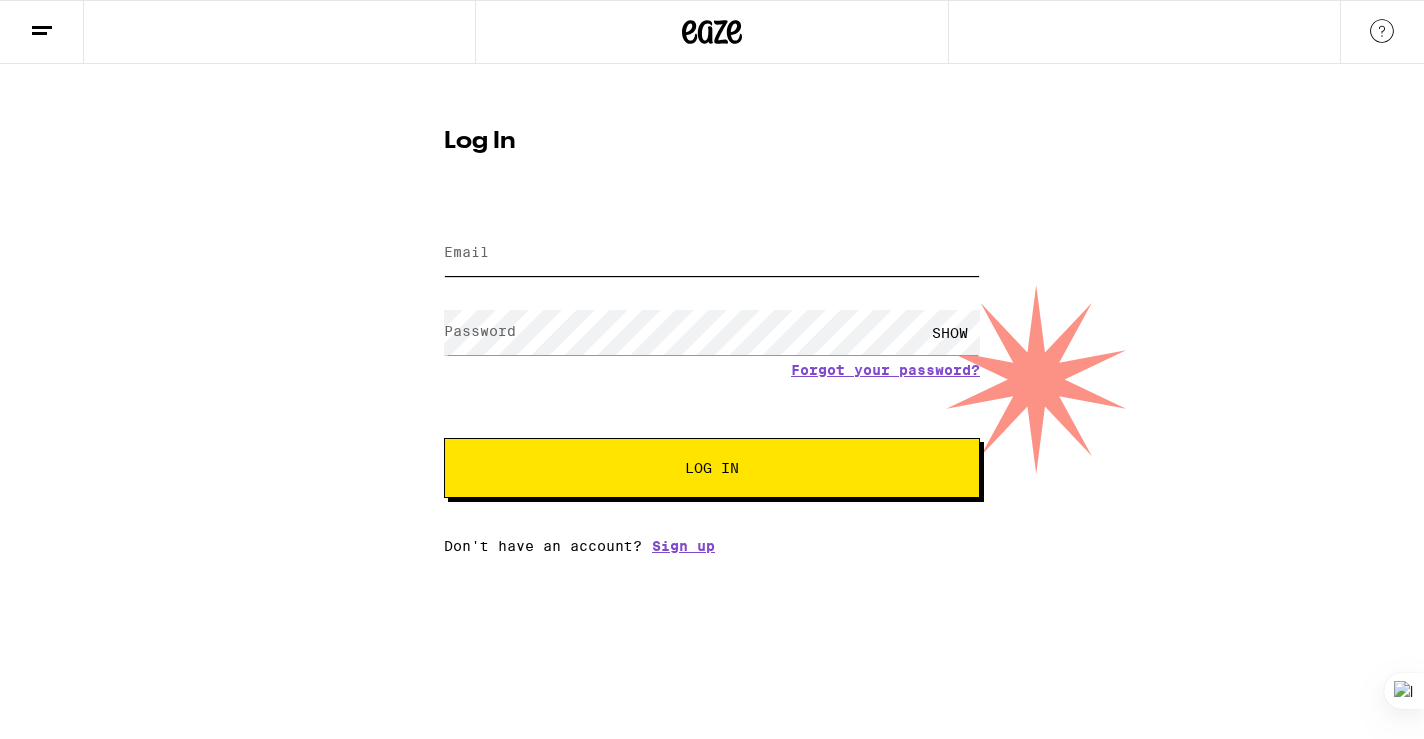 click on "Email" at bounding box center [712, 253] 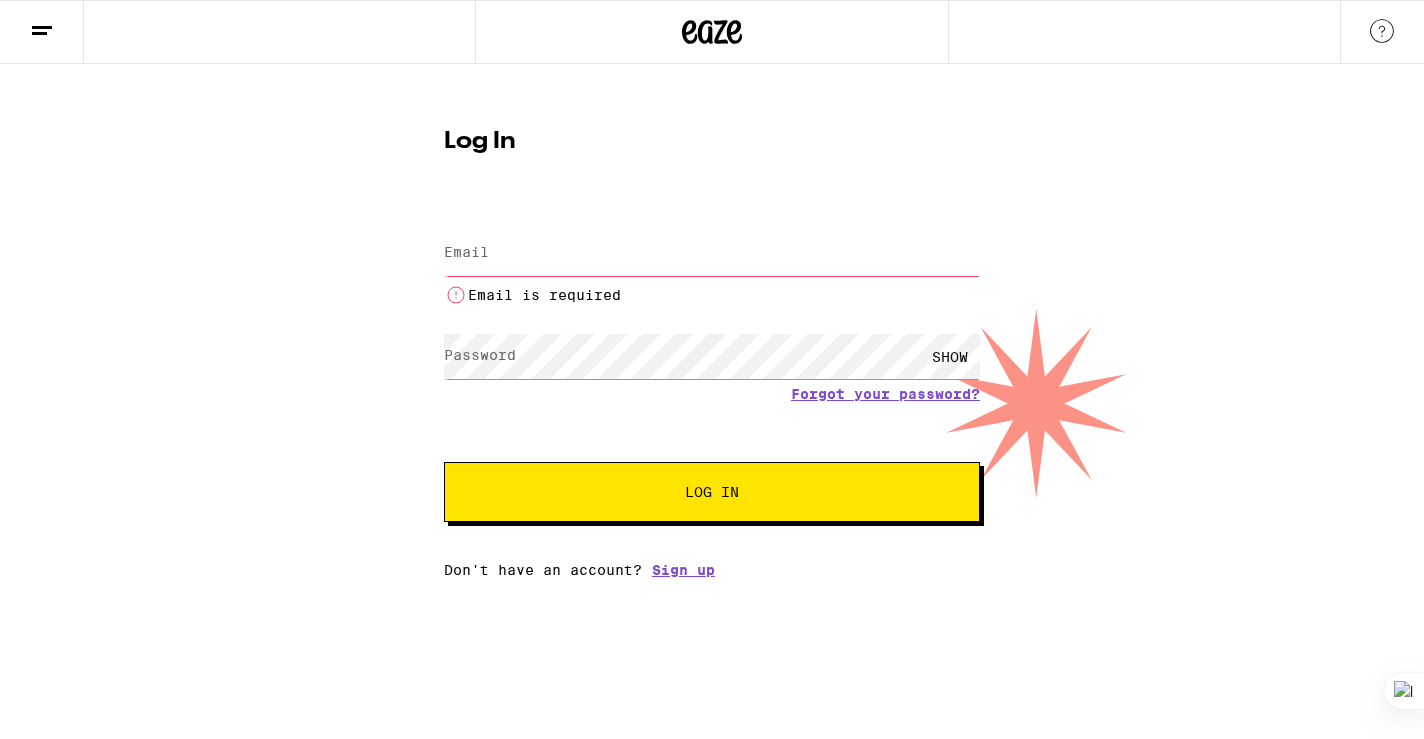 type on "[EMAIL]" 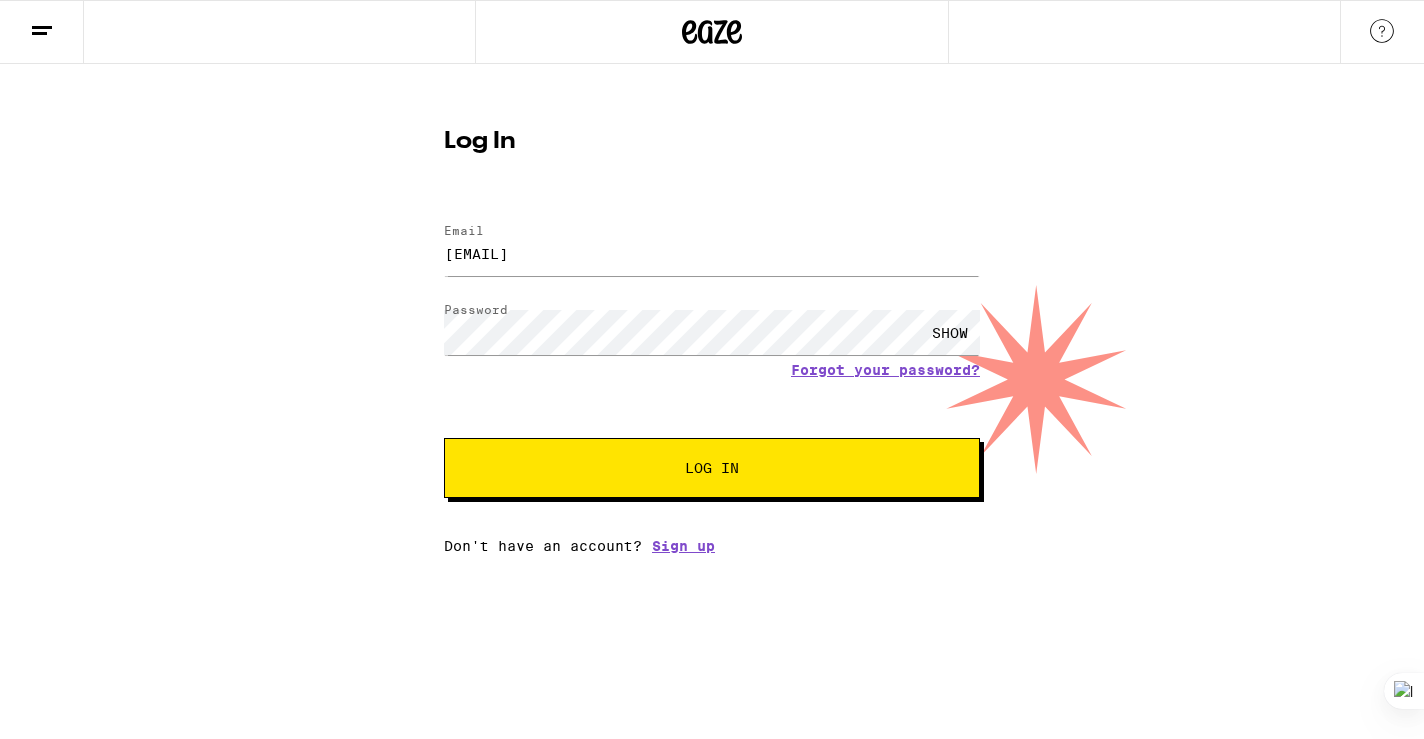 click on "SHOW" at bounding box center [950, 332] 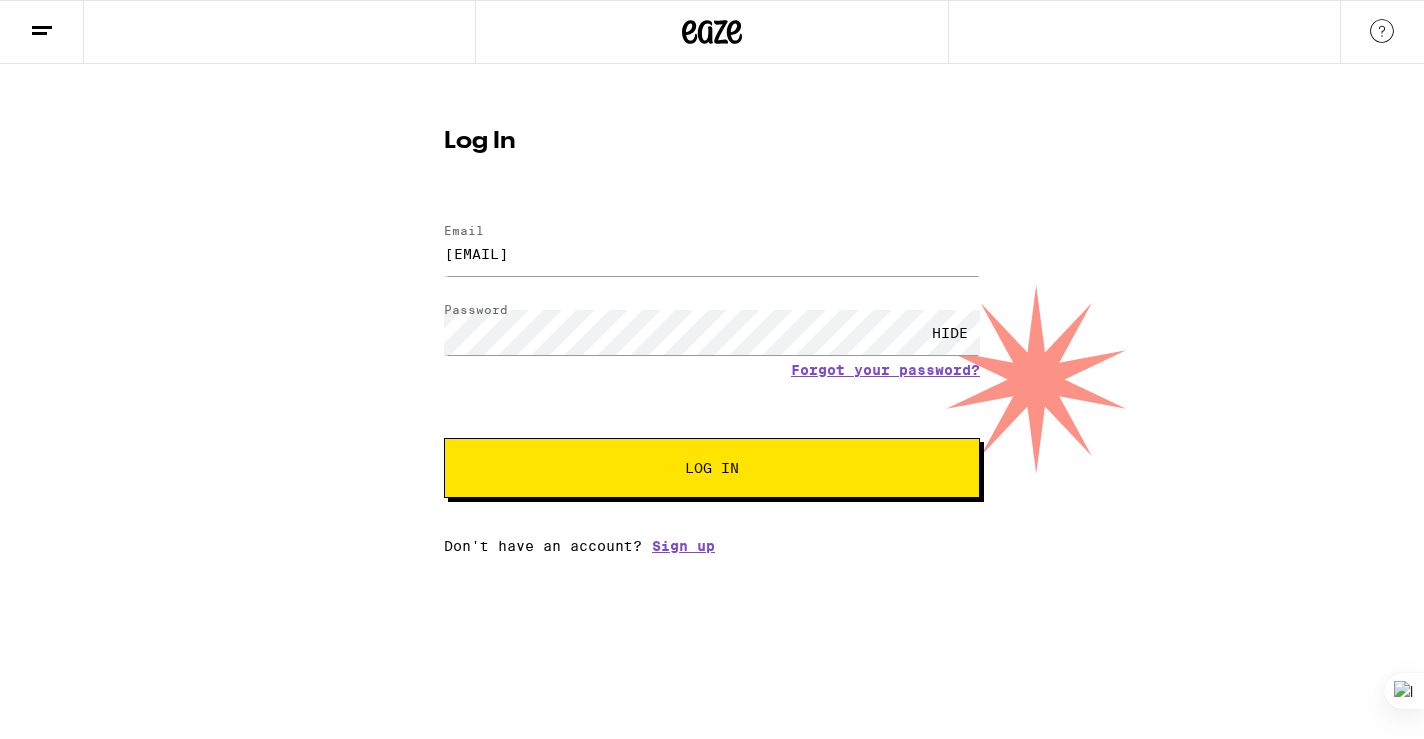 click on "Log In" at bounding box center (712, 468) 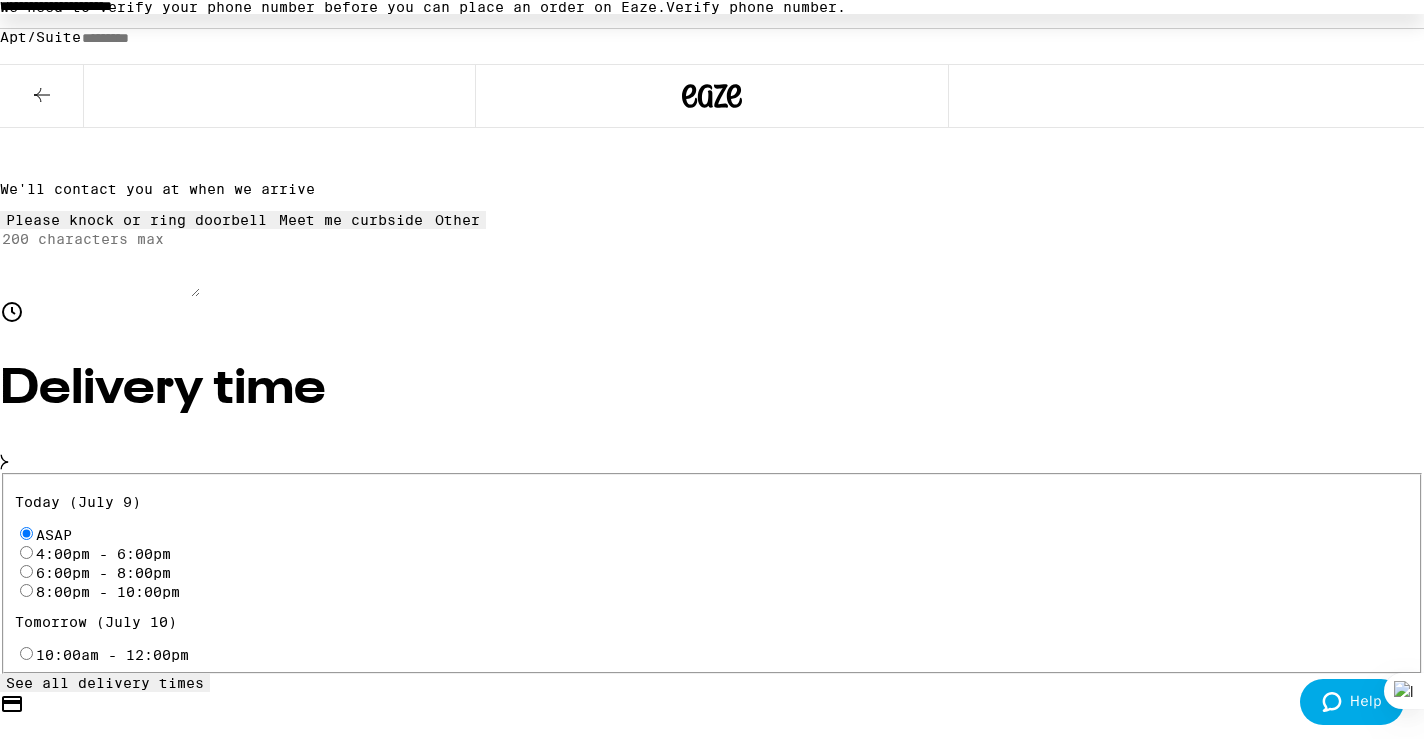 scroll, scrollTop: 478, scrollLeft: 0, axis: vertical 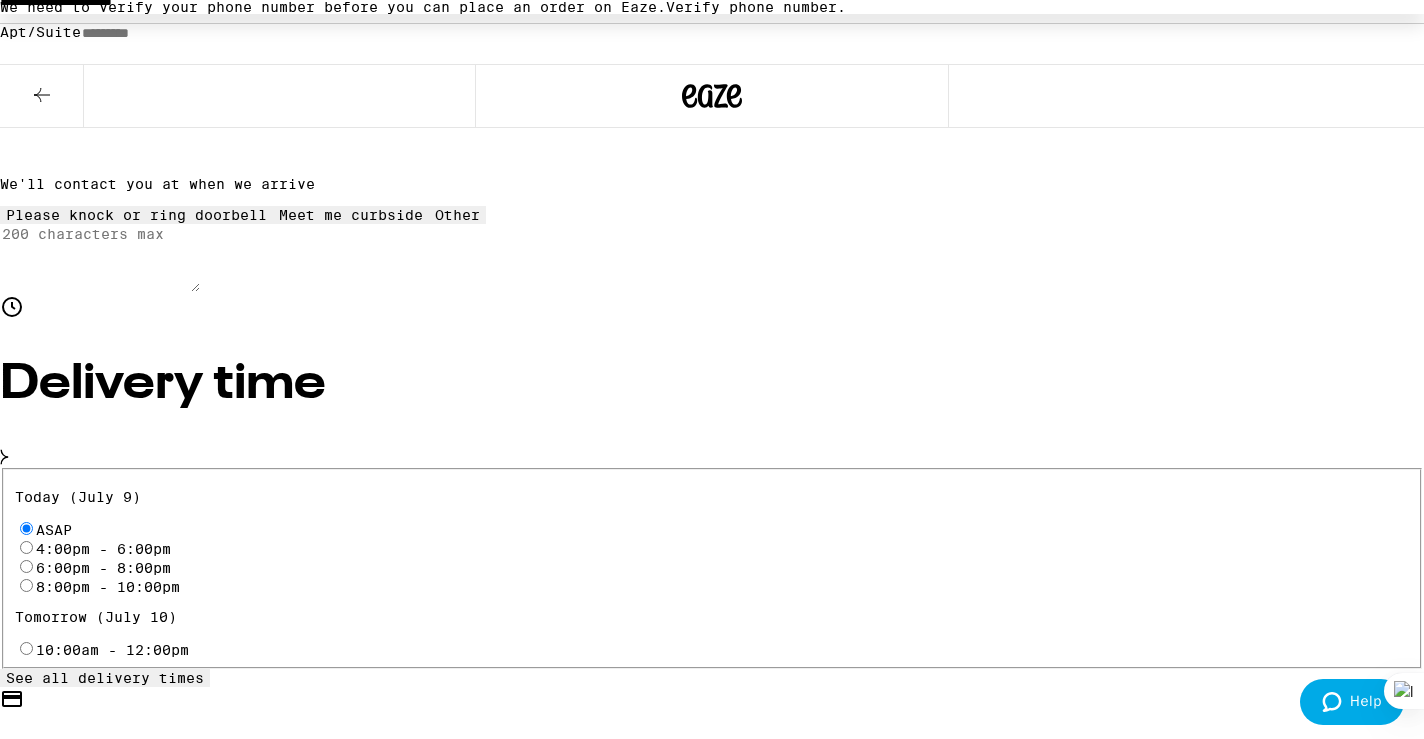 click on "Pay with Debit (in person) Pin required" at bounding box center [26, 911] 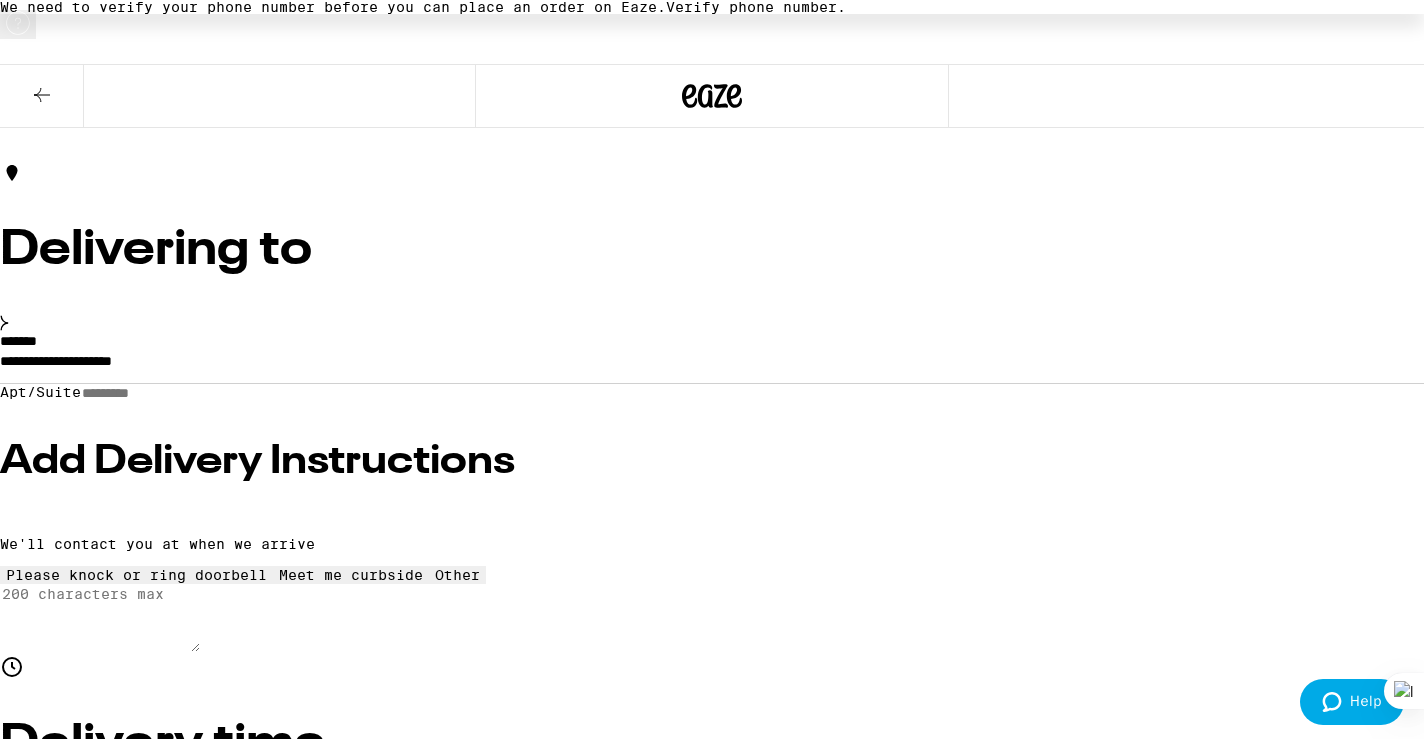 scroll, scrollTop: 52, scrollLeft: 0, axis: vertical 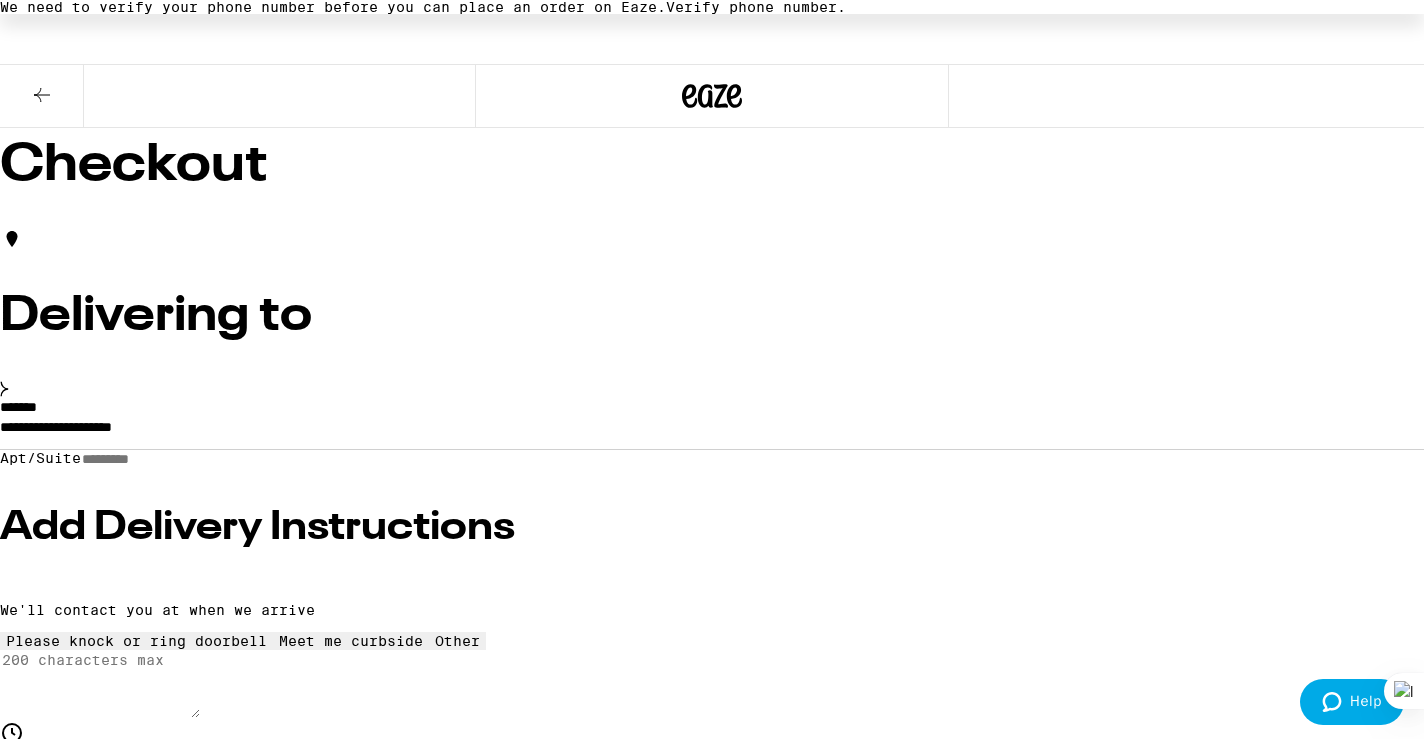 click on "More Info" at bounding box center (130, 1768) 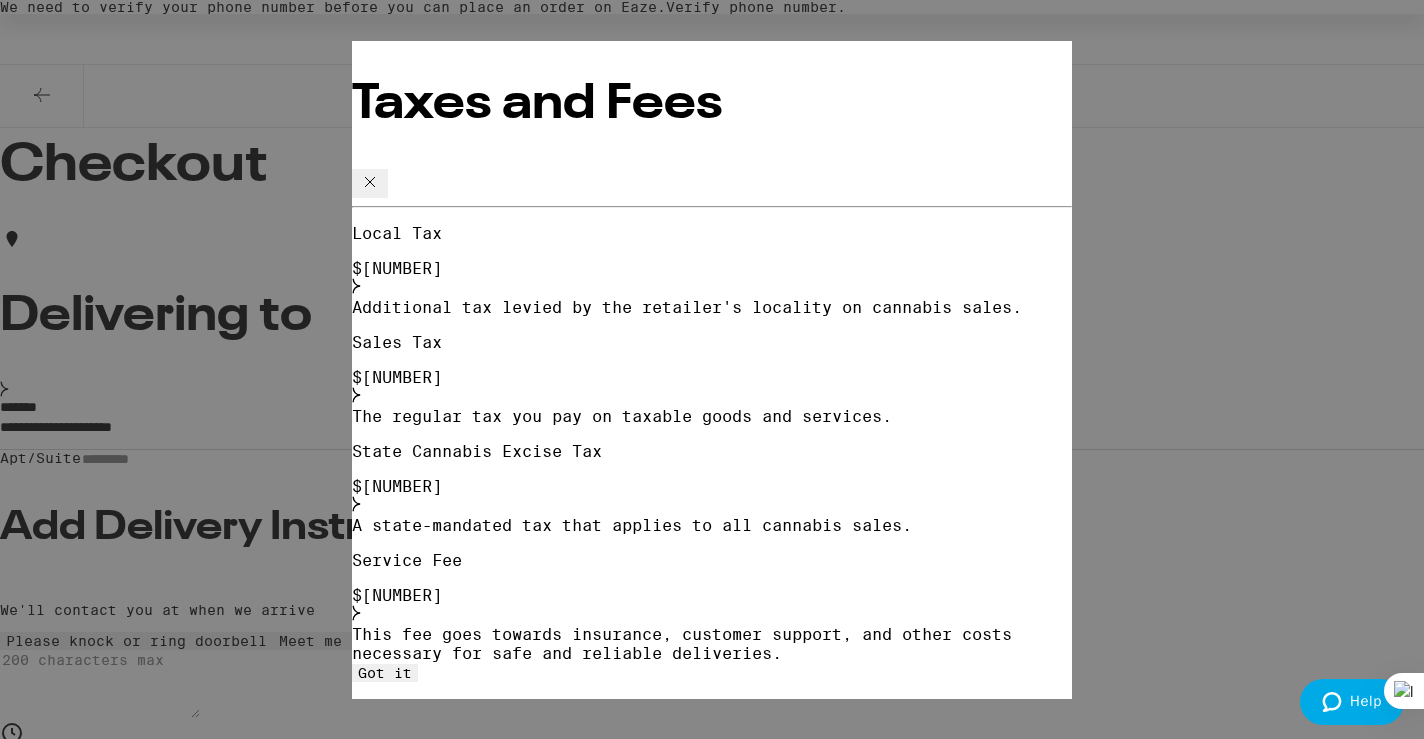 scroll, scrollTop: 53, scrollLeft: 0, axis: vertical 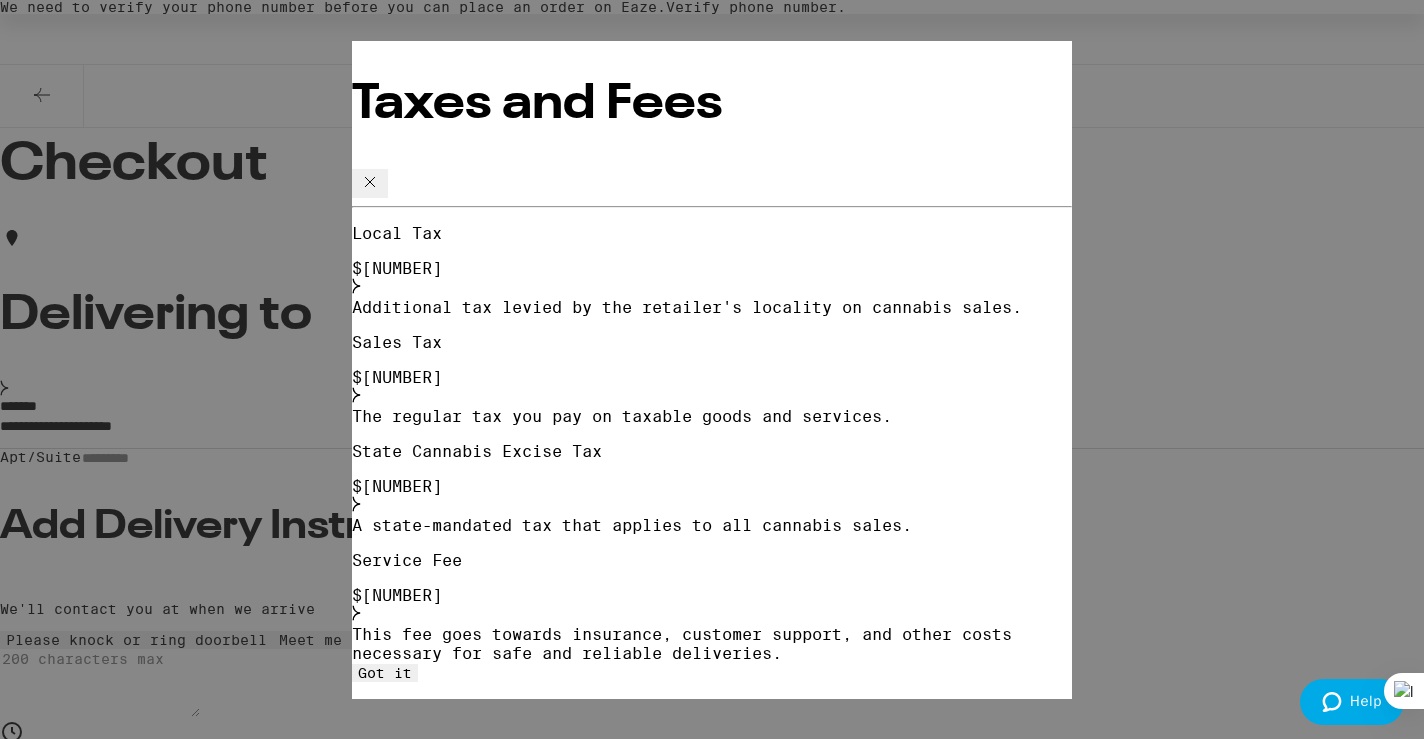 click at bounding box center [370, 181] 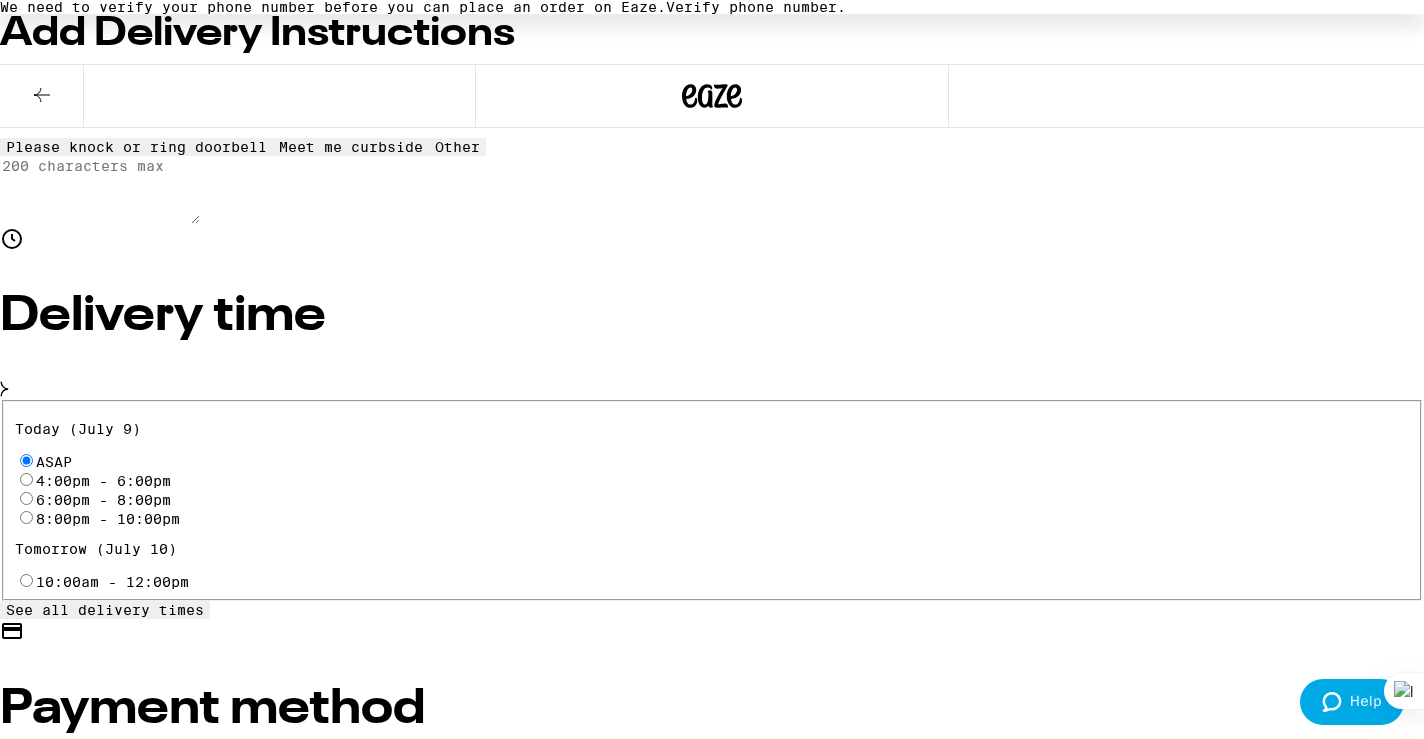 scroll, scrollTop: 544, scrollLeft: 0, axis: vertical 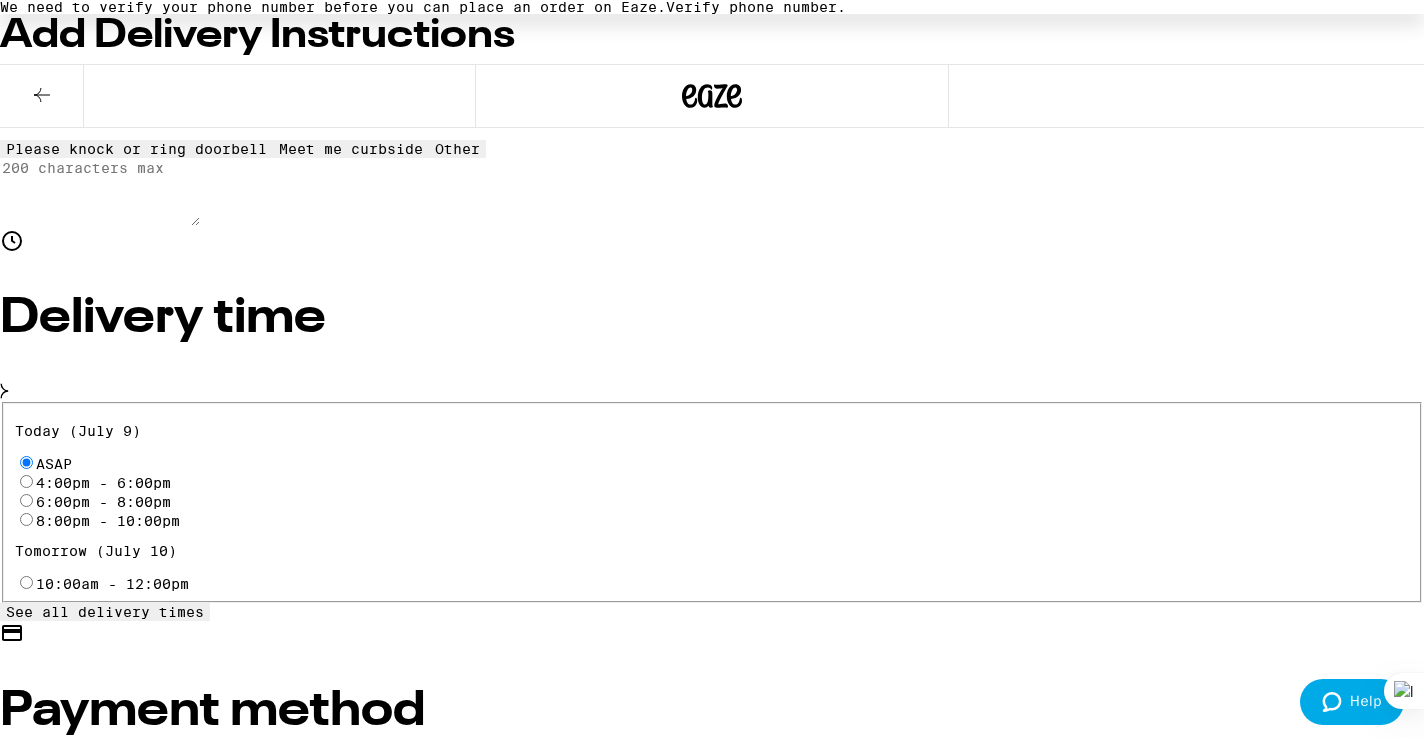 click on "4:00pm - 6:00pm" at bounding box center (26, 481) 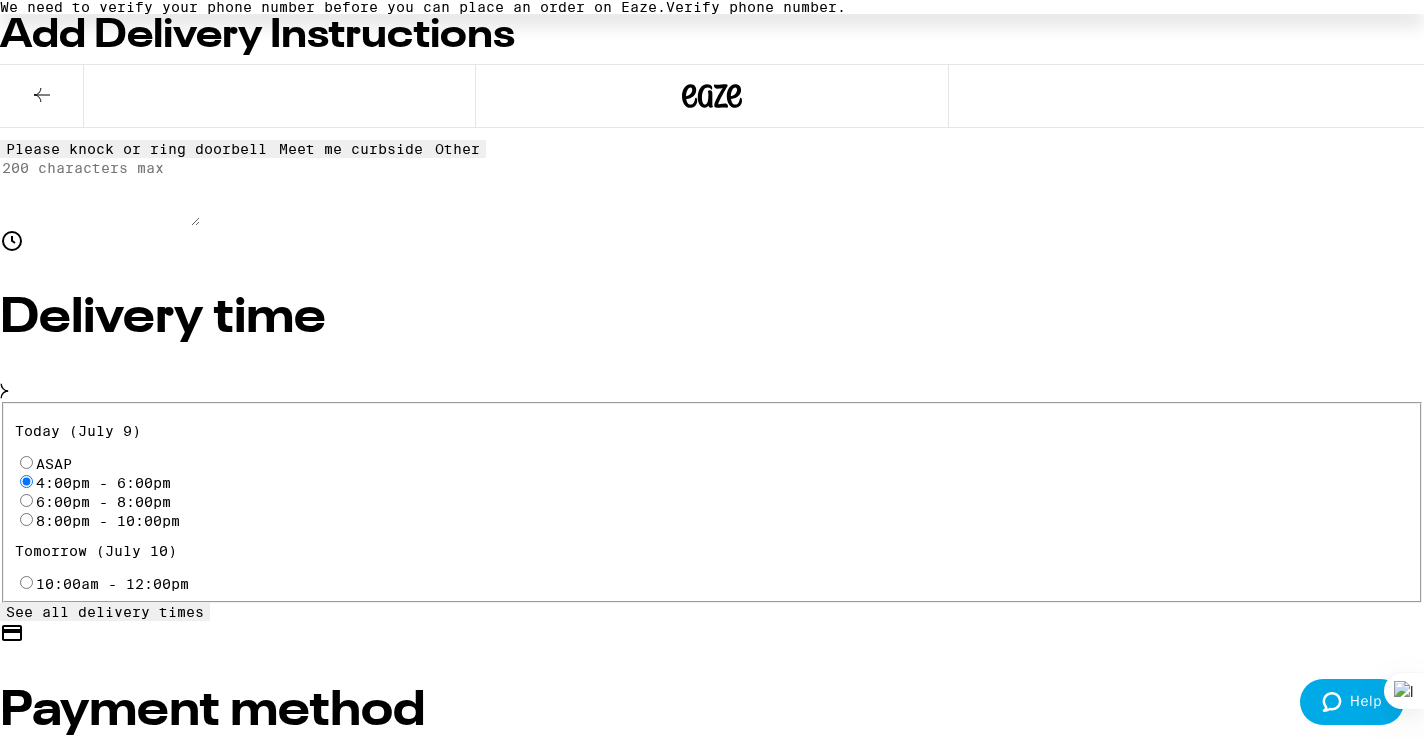 click on "ASAP" at bounding box center [26, 462] 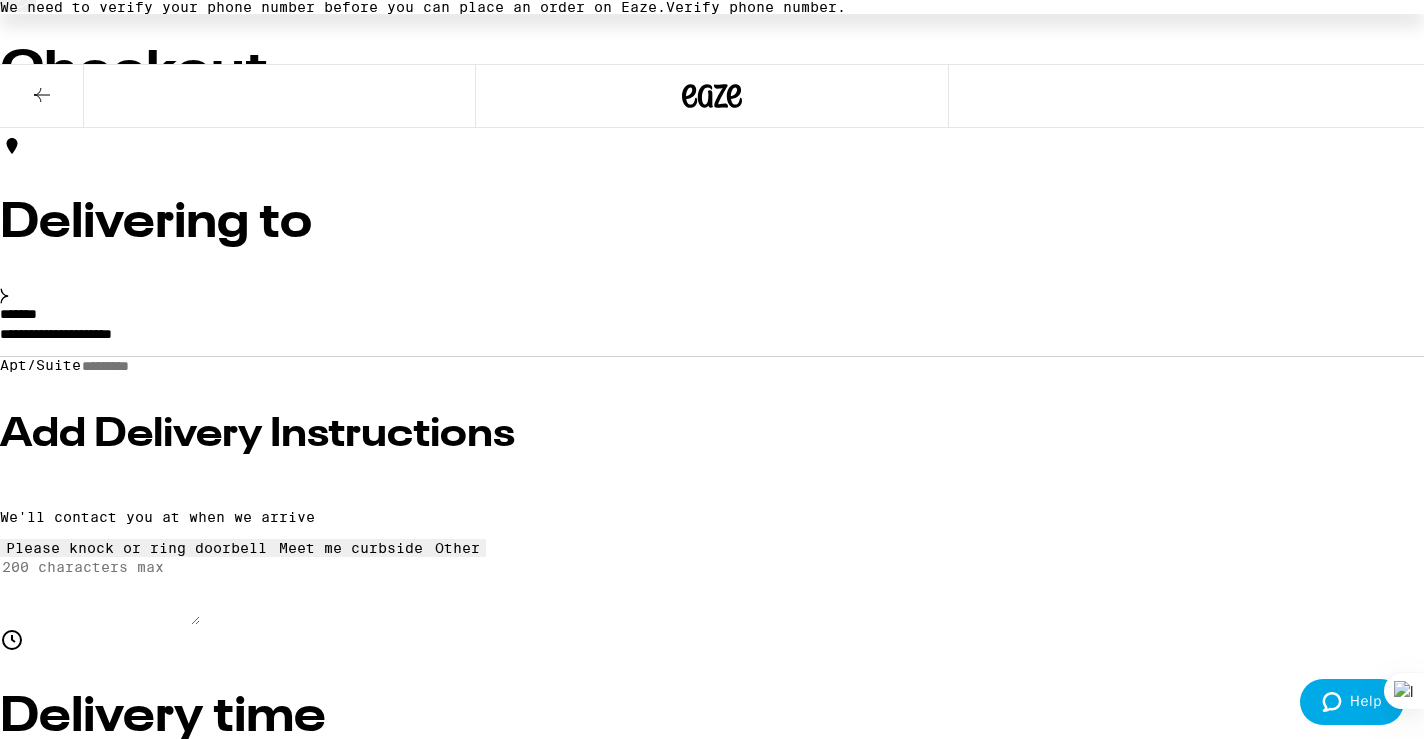scroll, scrollTop: 139, scrollLeft: 0, axis: vertical 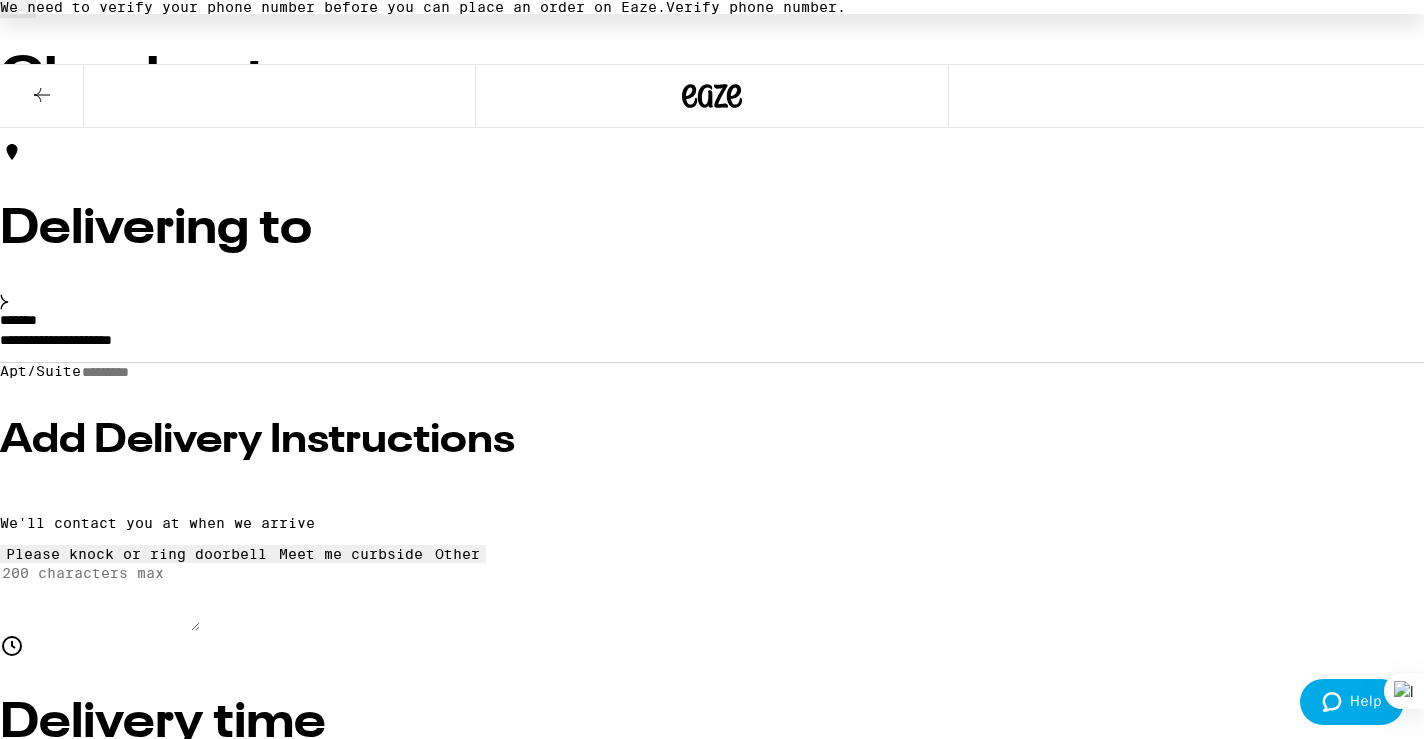 click on "$ [PRICE]" at bounding box center [712, 1849] 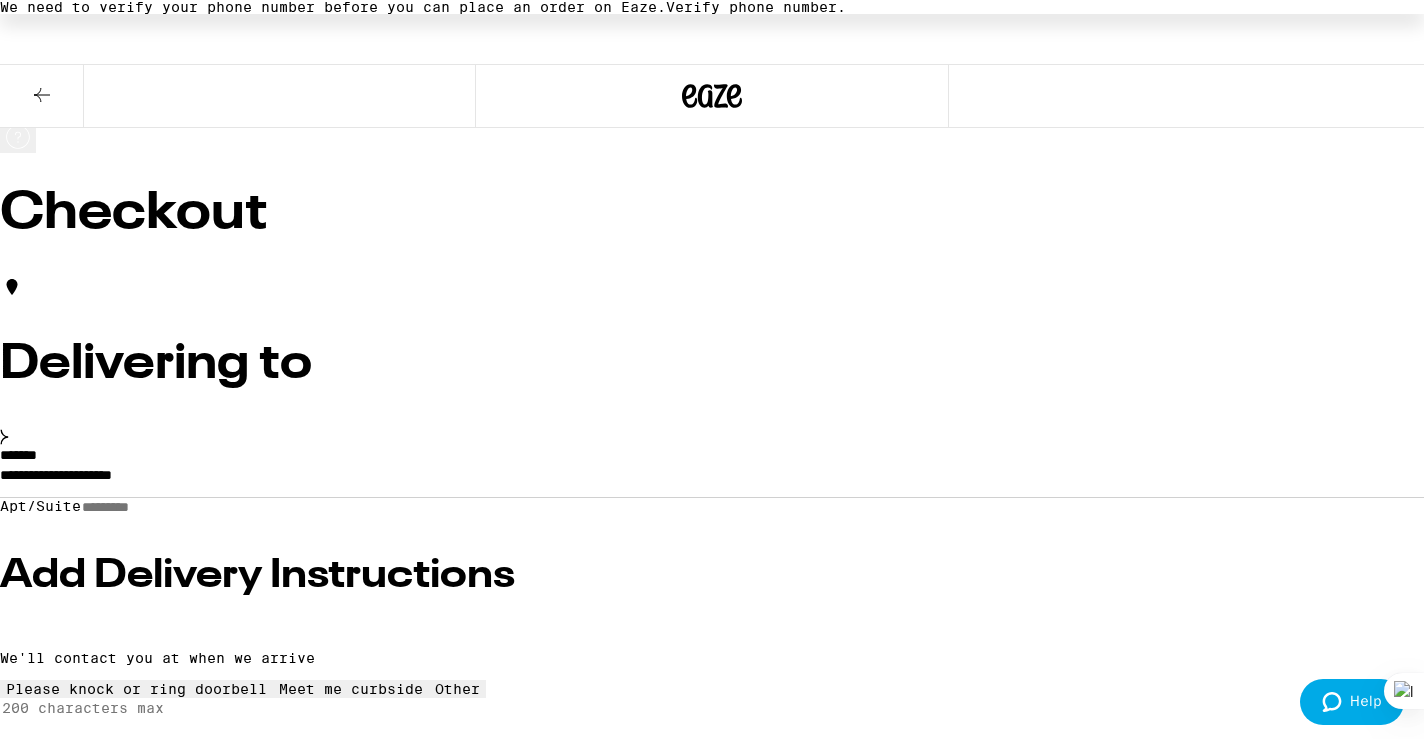 scroll, scrollTop: 0, scrollLeft: 0, axis: both 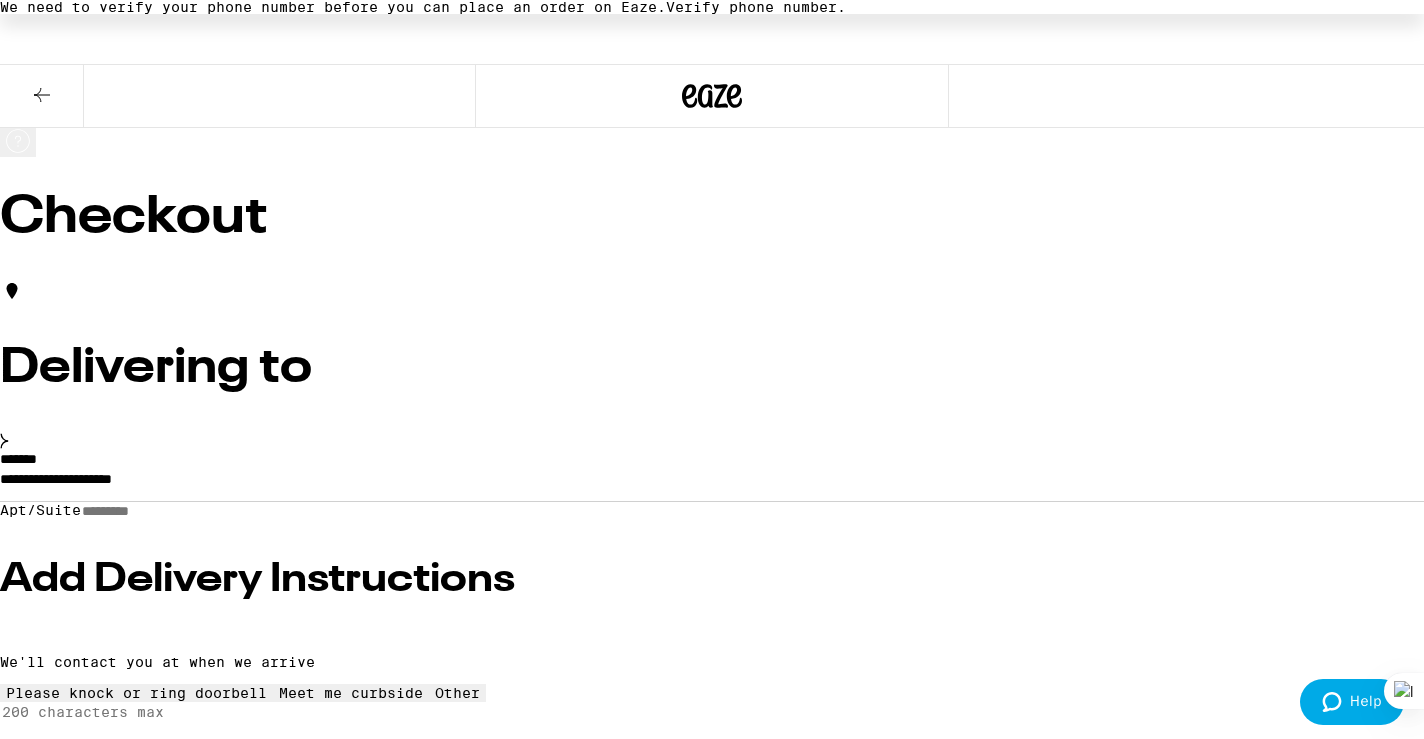 click on "Verify phone number." at bounding box center (756, 7) 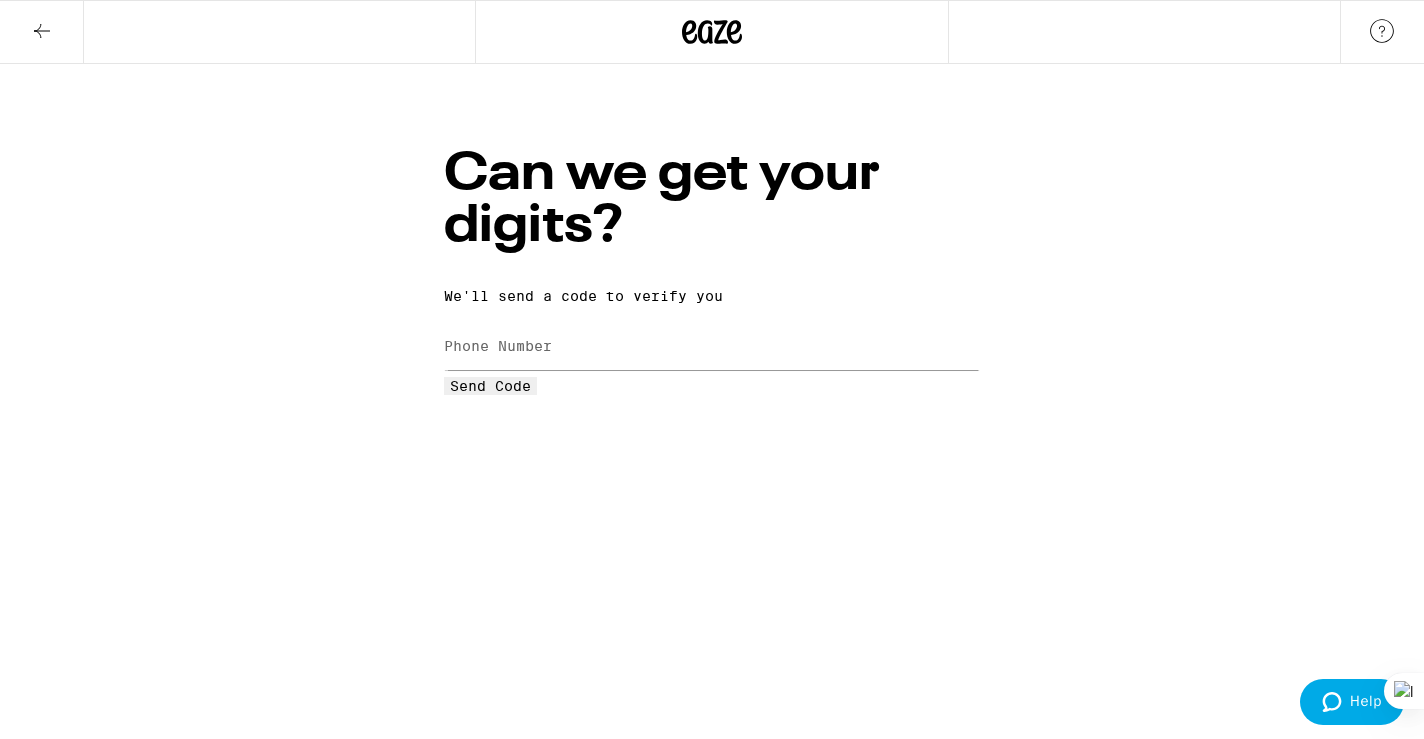 click on "Phone Number" at bounding box center [498, 346] 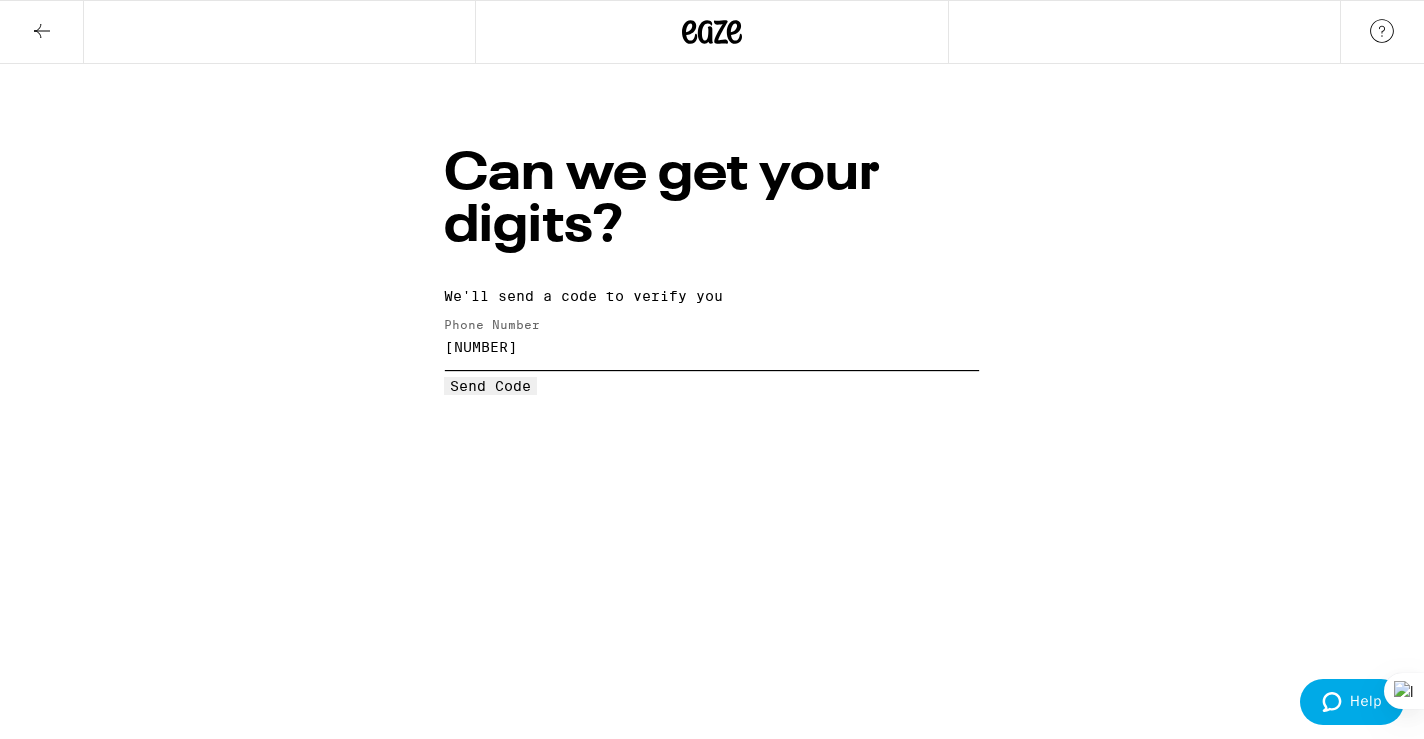 type on "([PHONE]) [NUMBER]" 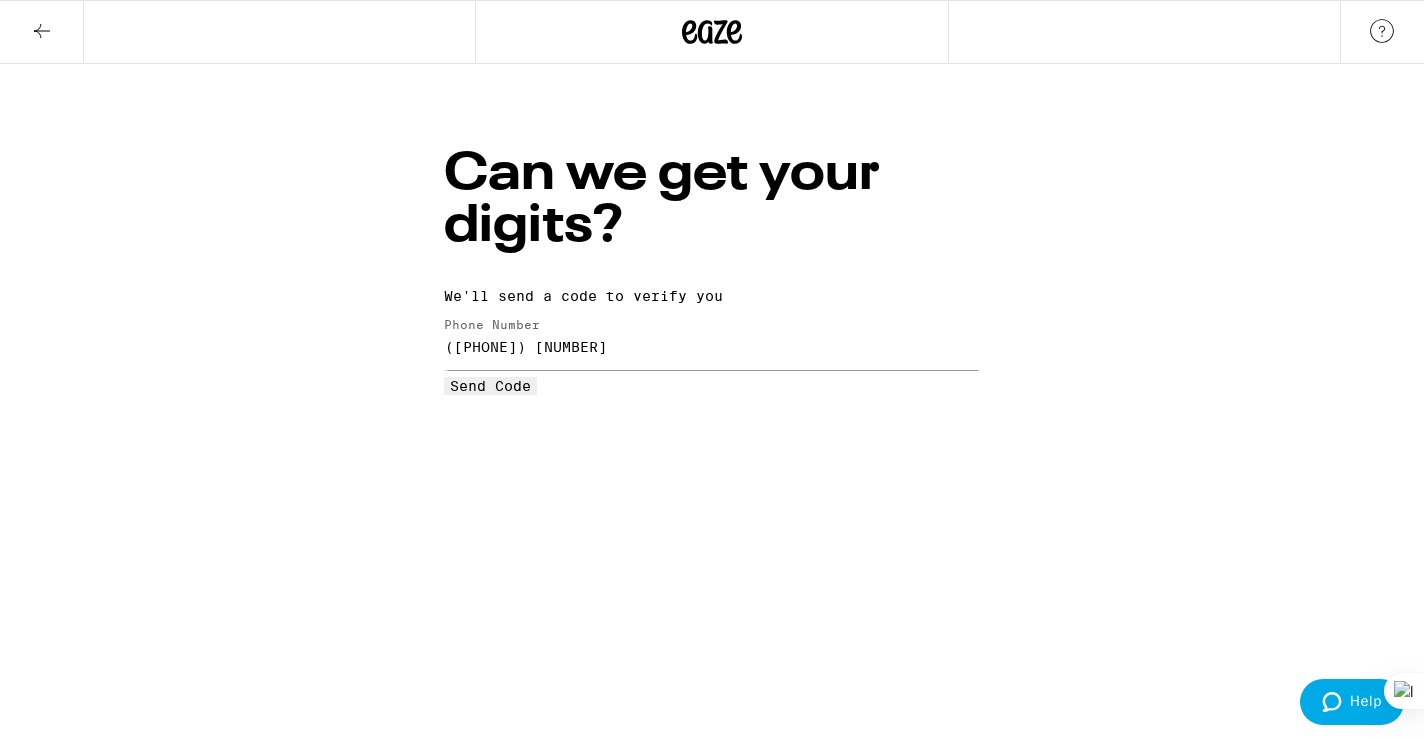 click on "Send Code" at bounding box center (490, 386) 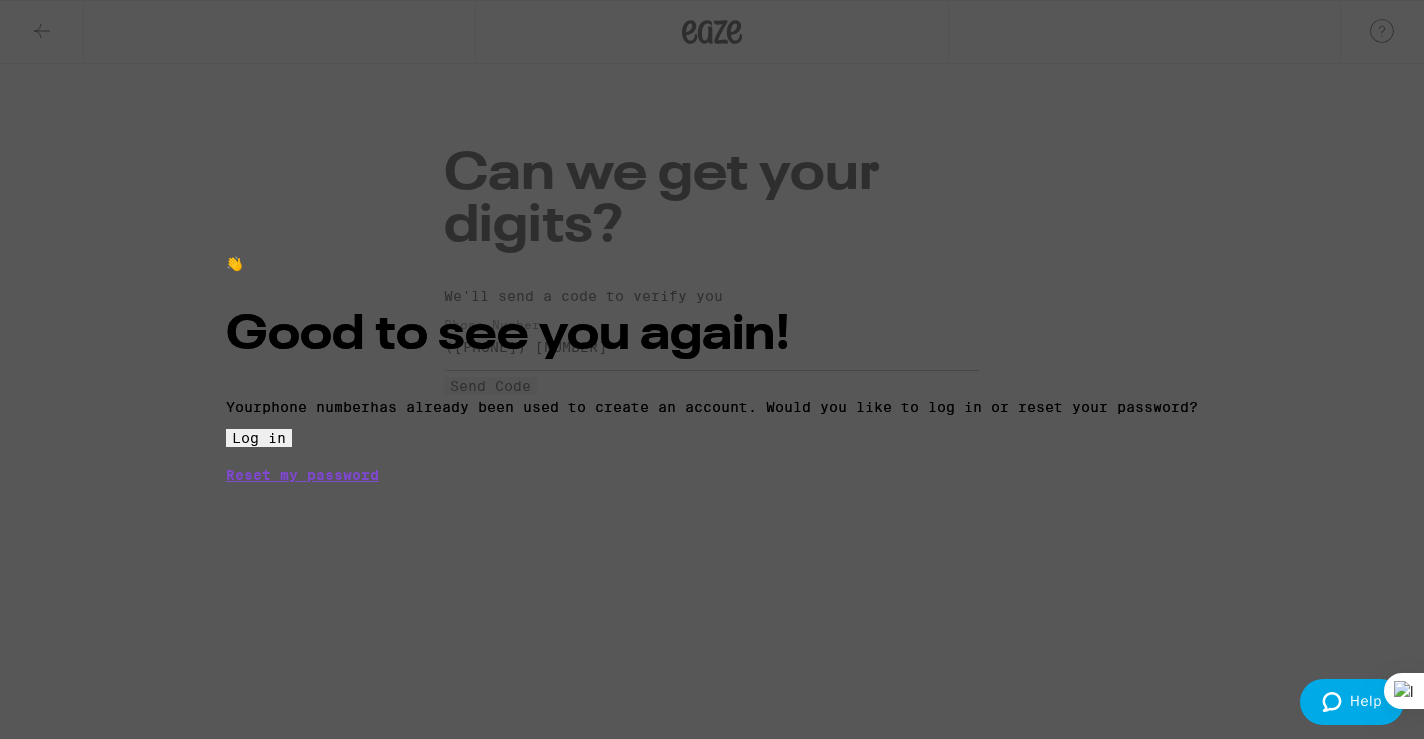 click on "Log in" at bounding box center [259, 438] 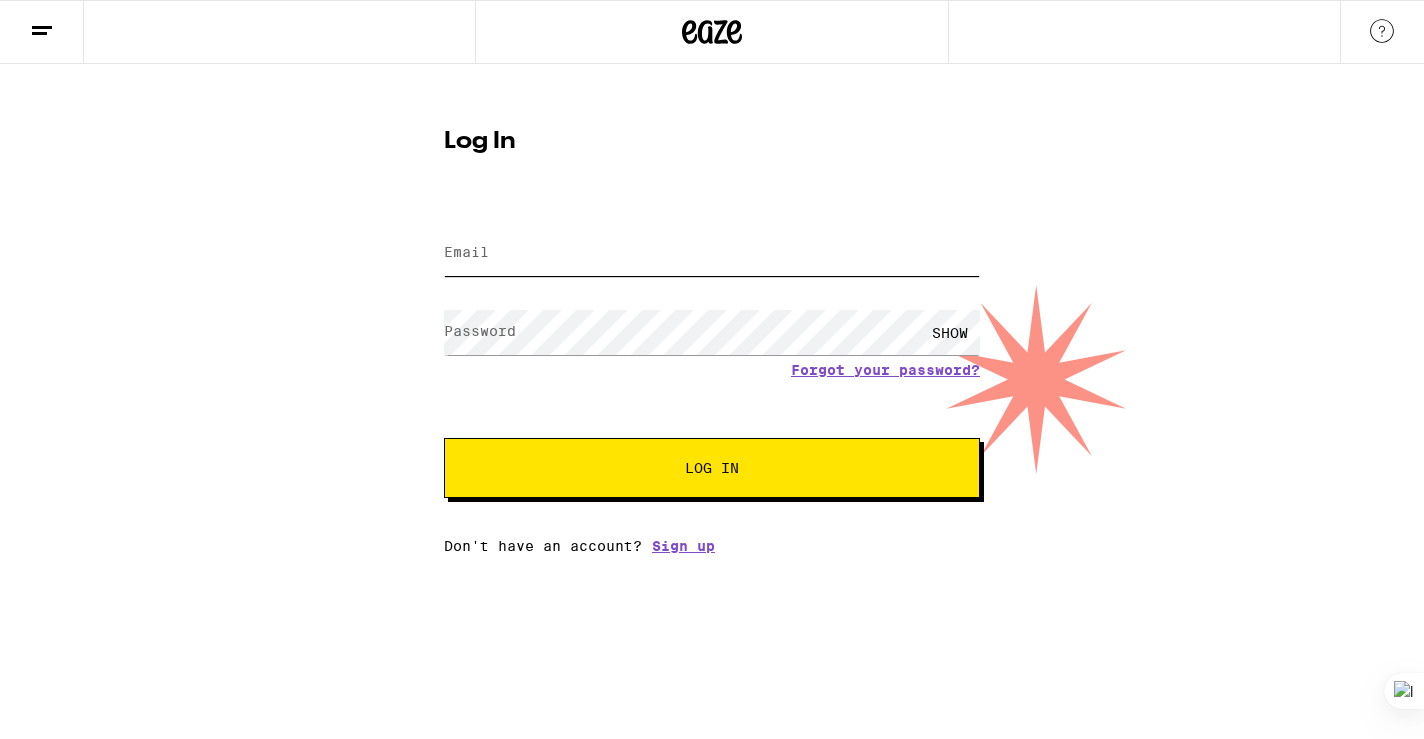 click on "Email" at bounding box center [712, 253] 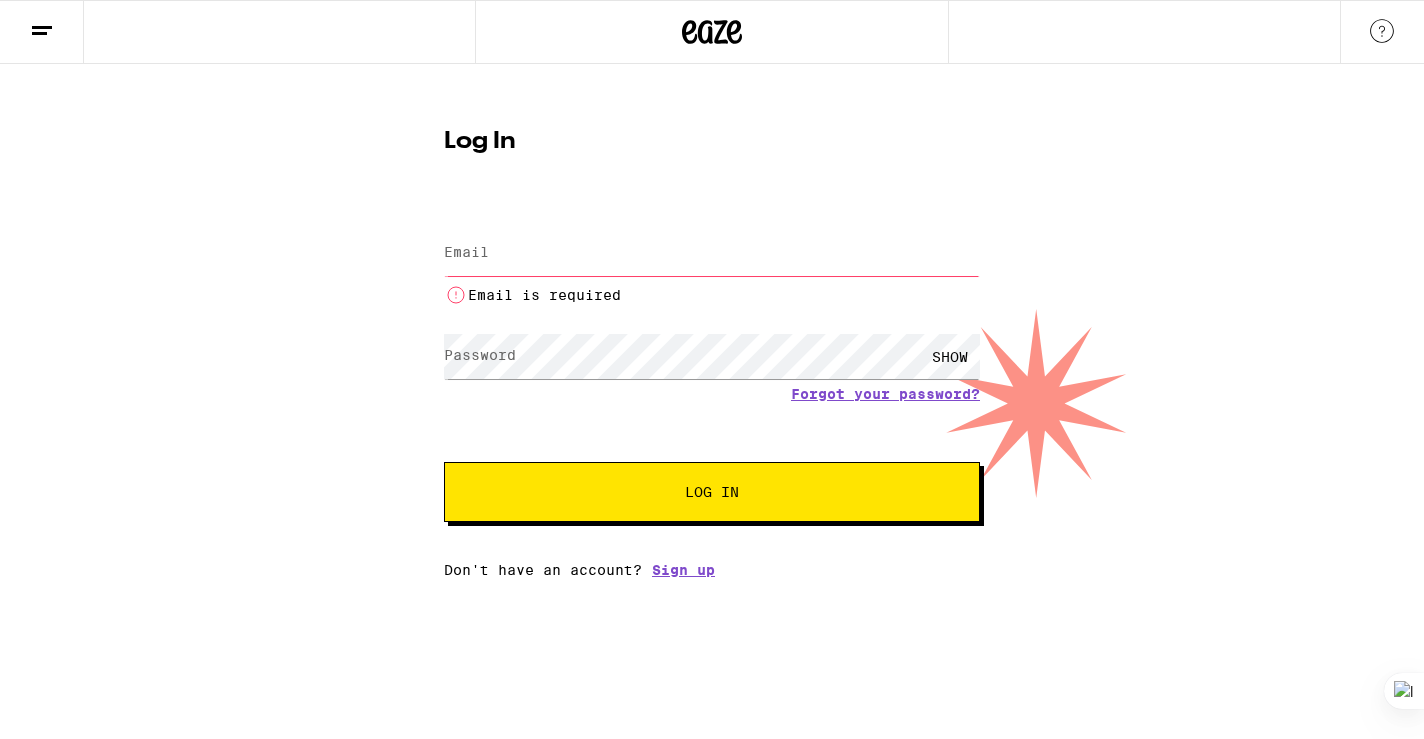 type on "[EMAIL]" 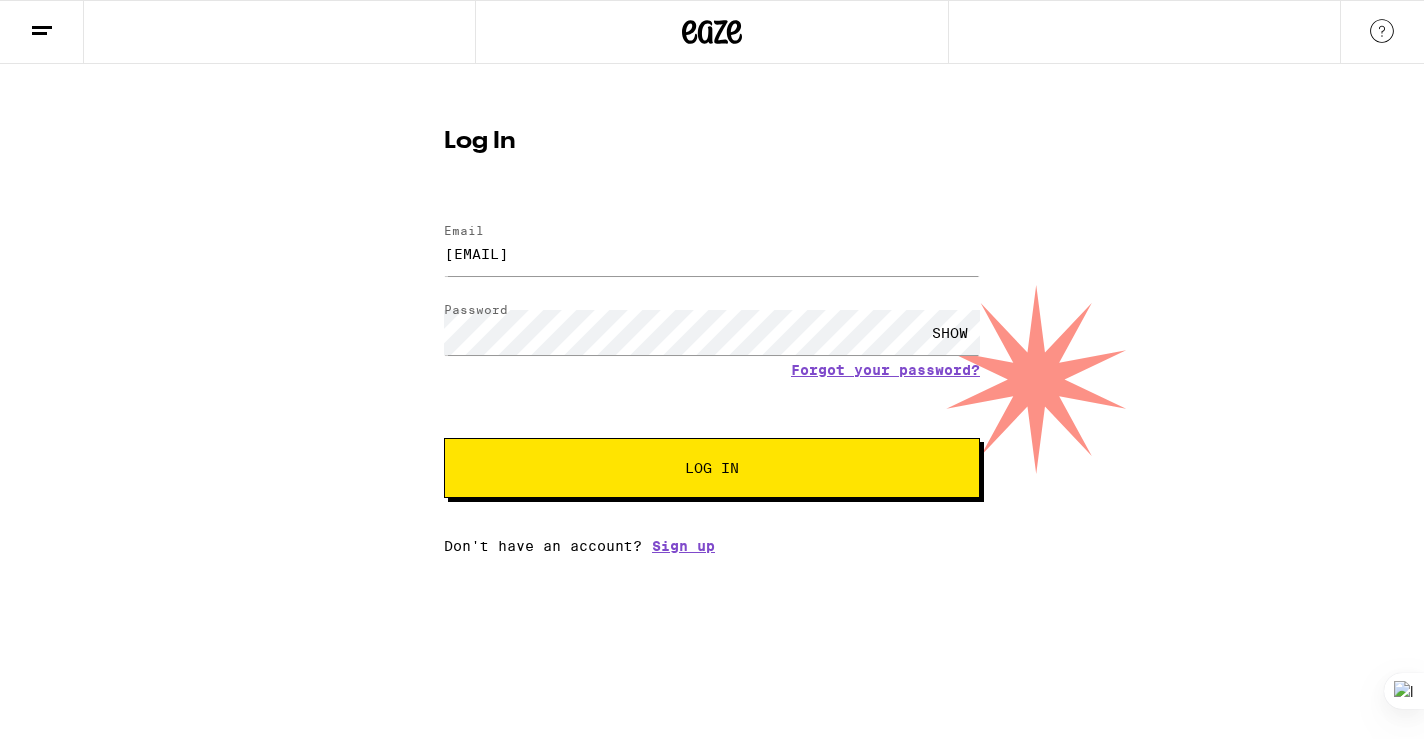 click on "Log In" at bounding box center [712, 468] 